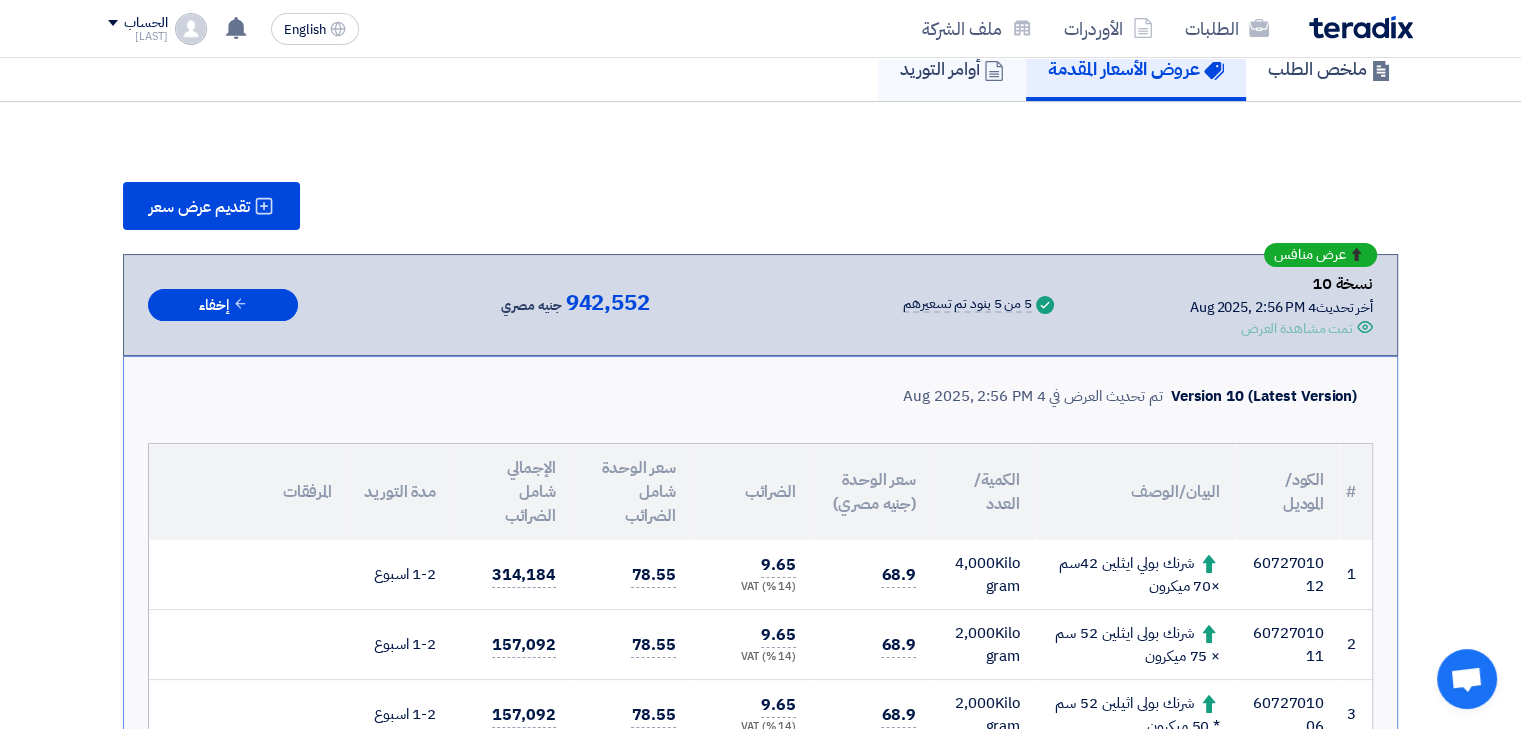 scroll, scrollTop: 0, scrollLeft: 0, axis: both 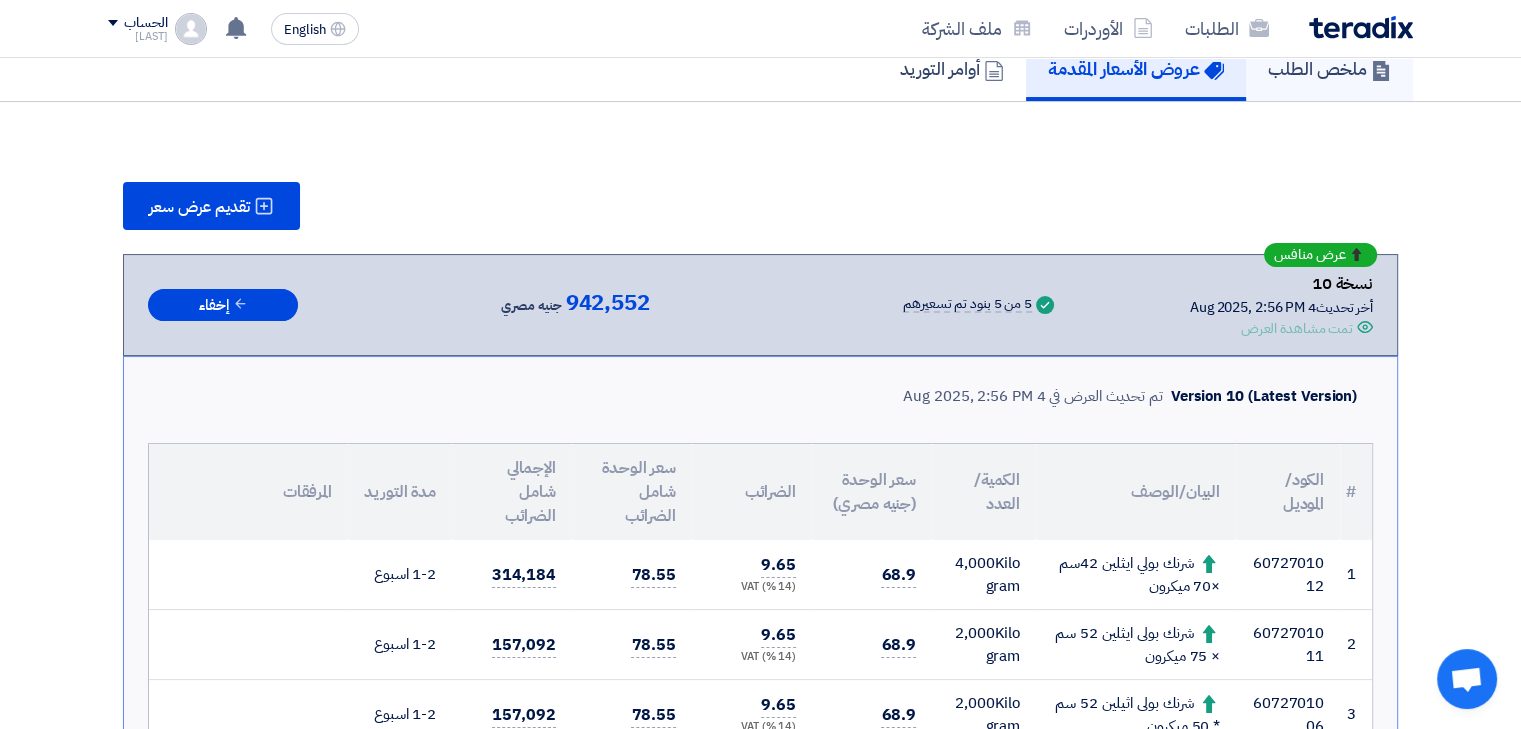 click on "ملخص الطلب" 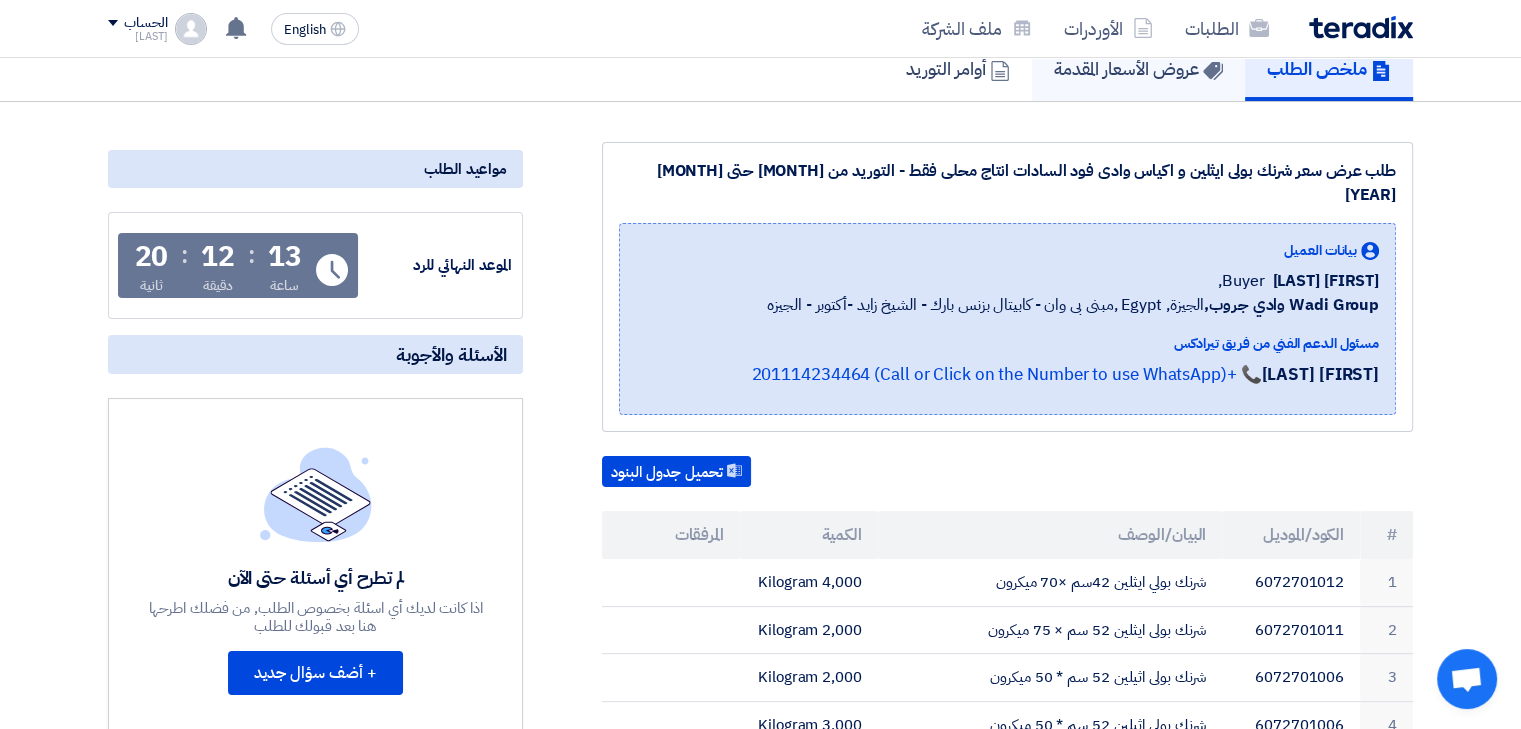 click on "عروض الأسعار المقدمة" 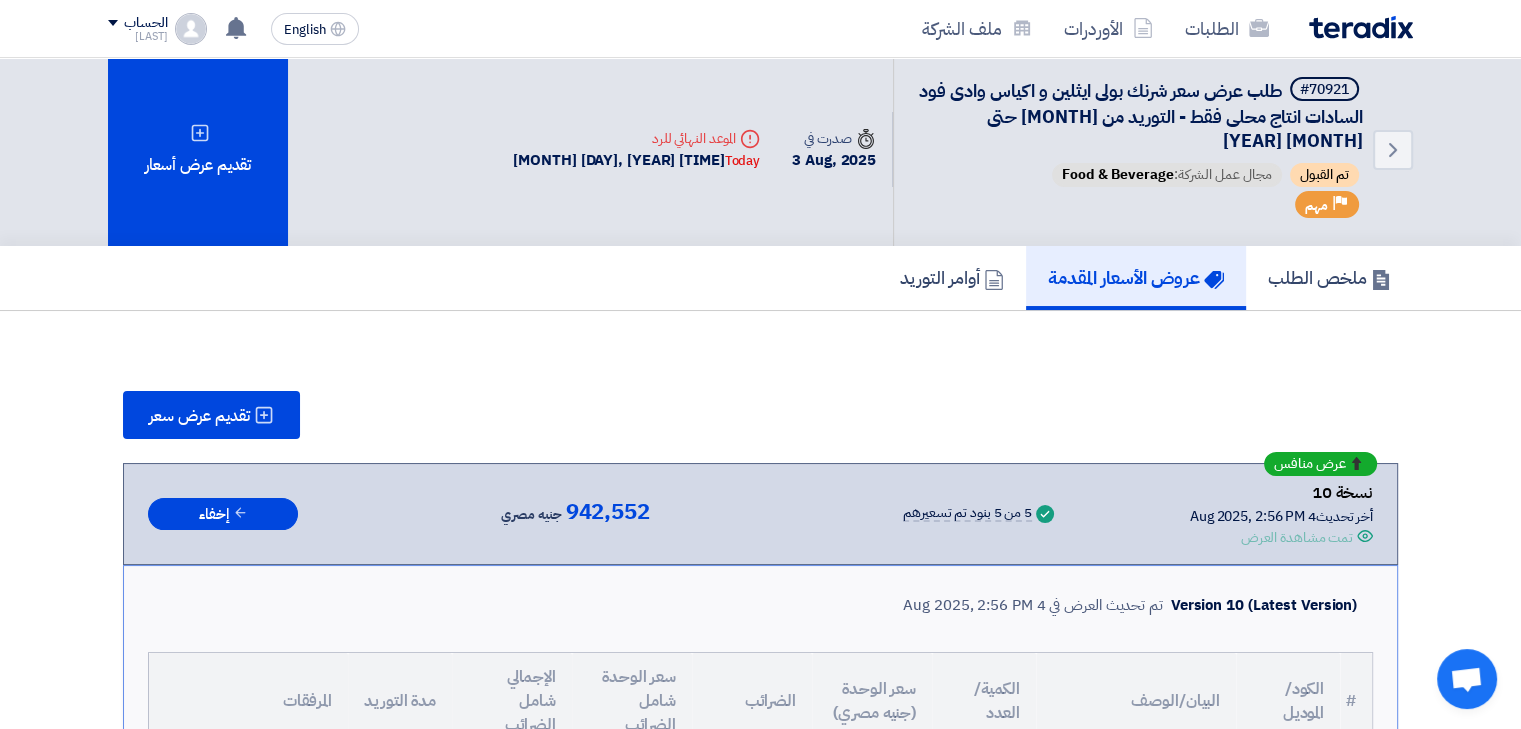 scroll, scrollTop: 0, scrollLeft: 0, axis: both 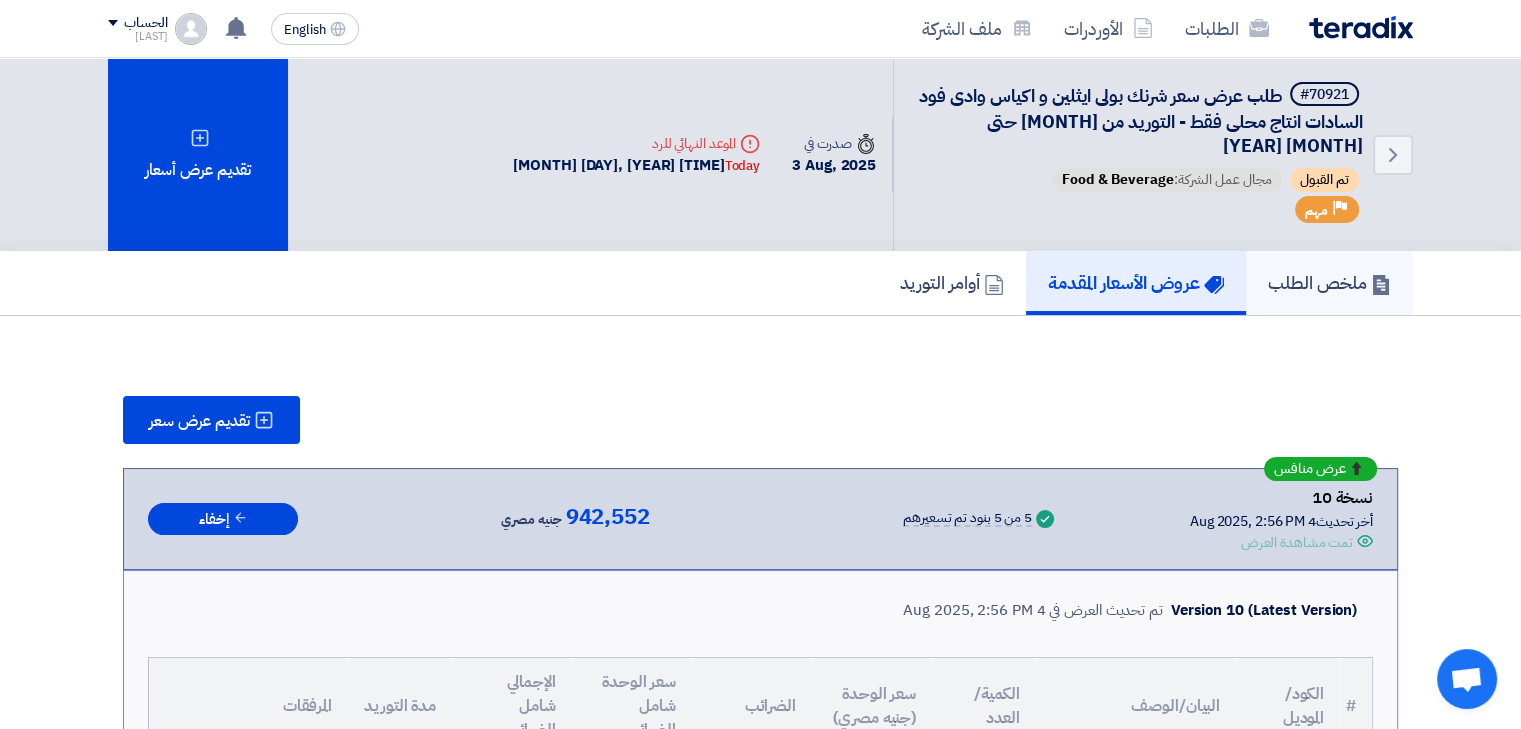 click on "ملخص الطلب" 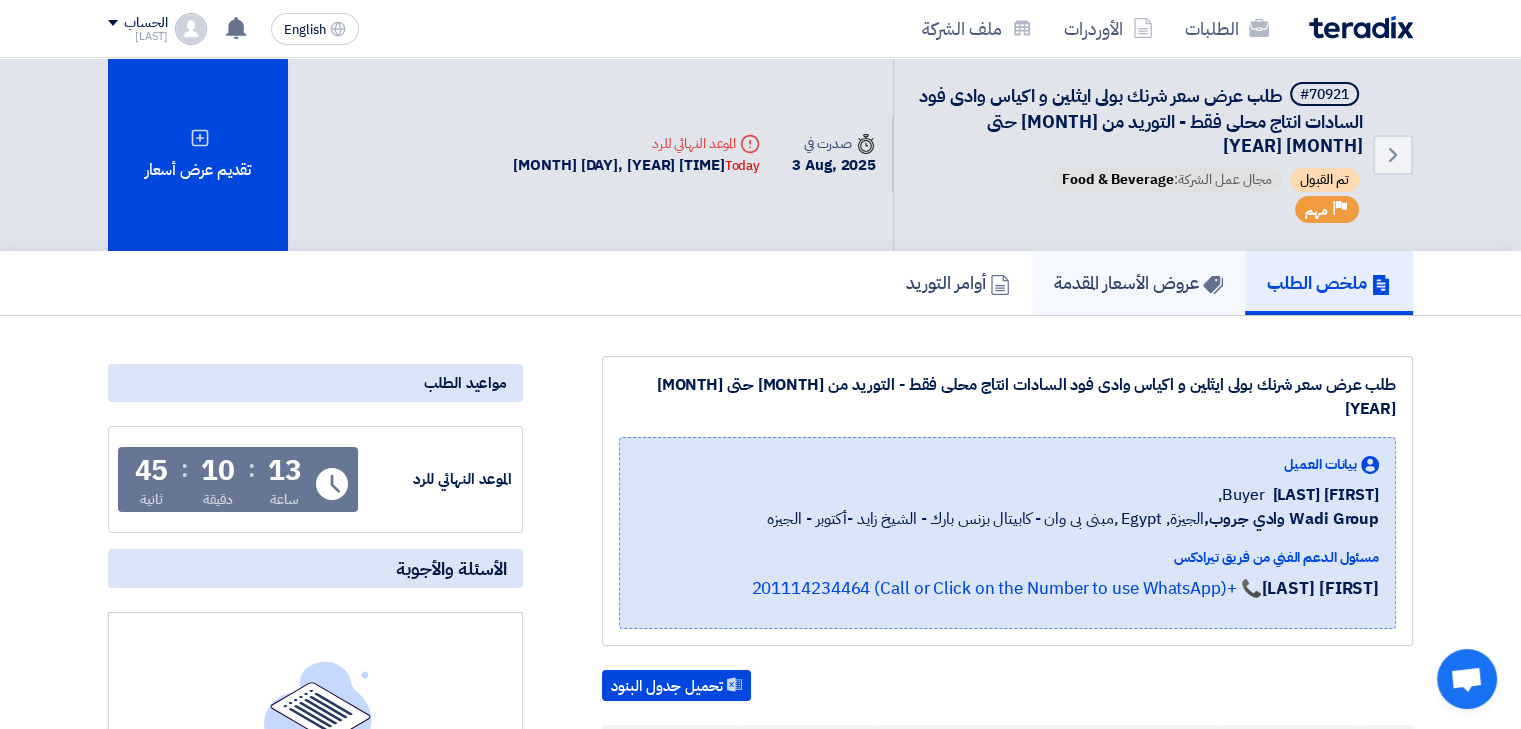 click on "عروض الأسعار المقدمة" 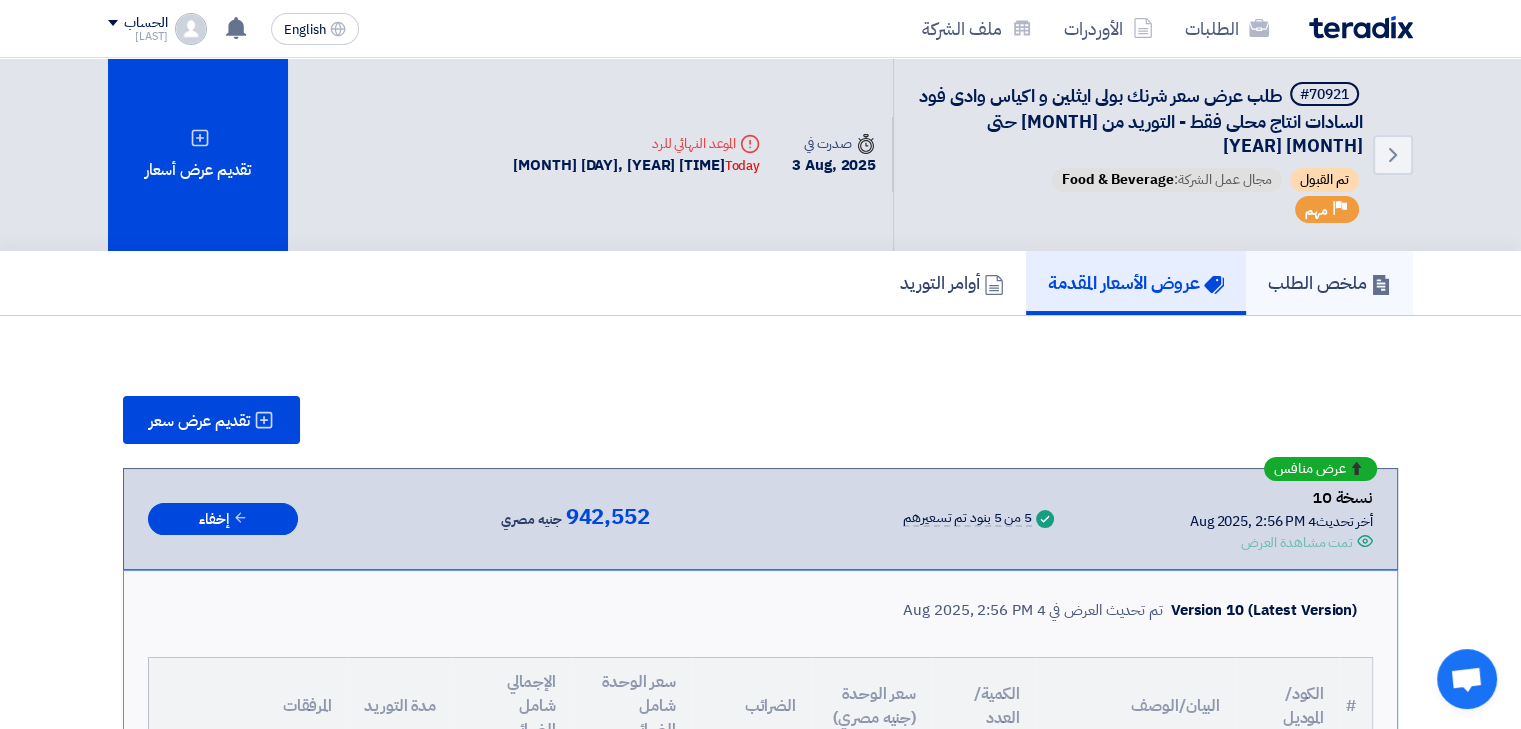 click on "ملخص الطلب" 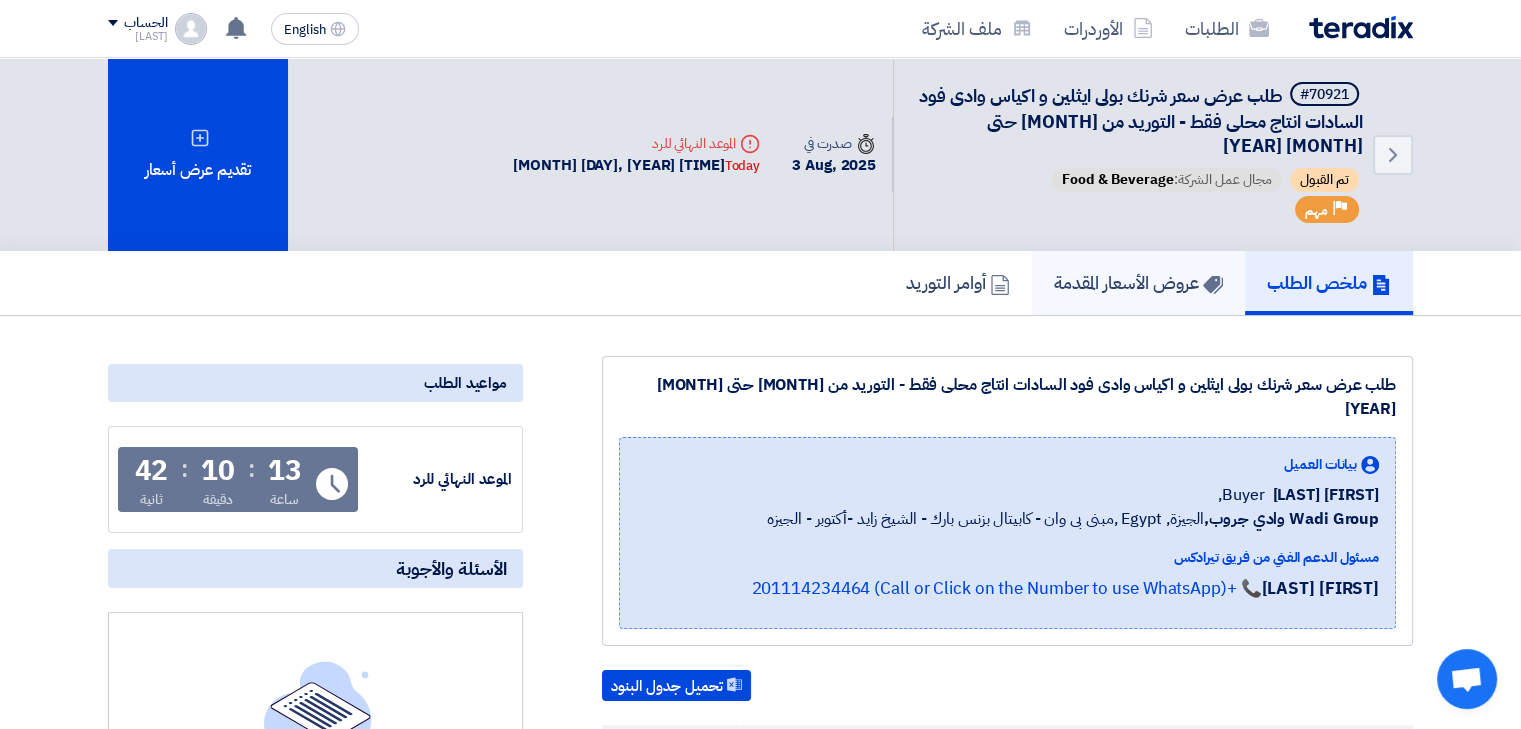 click on "عروض الأسعار المقدمة" 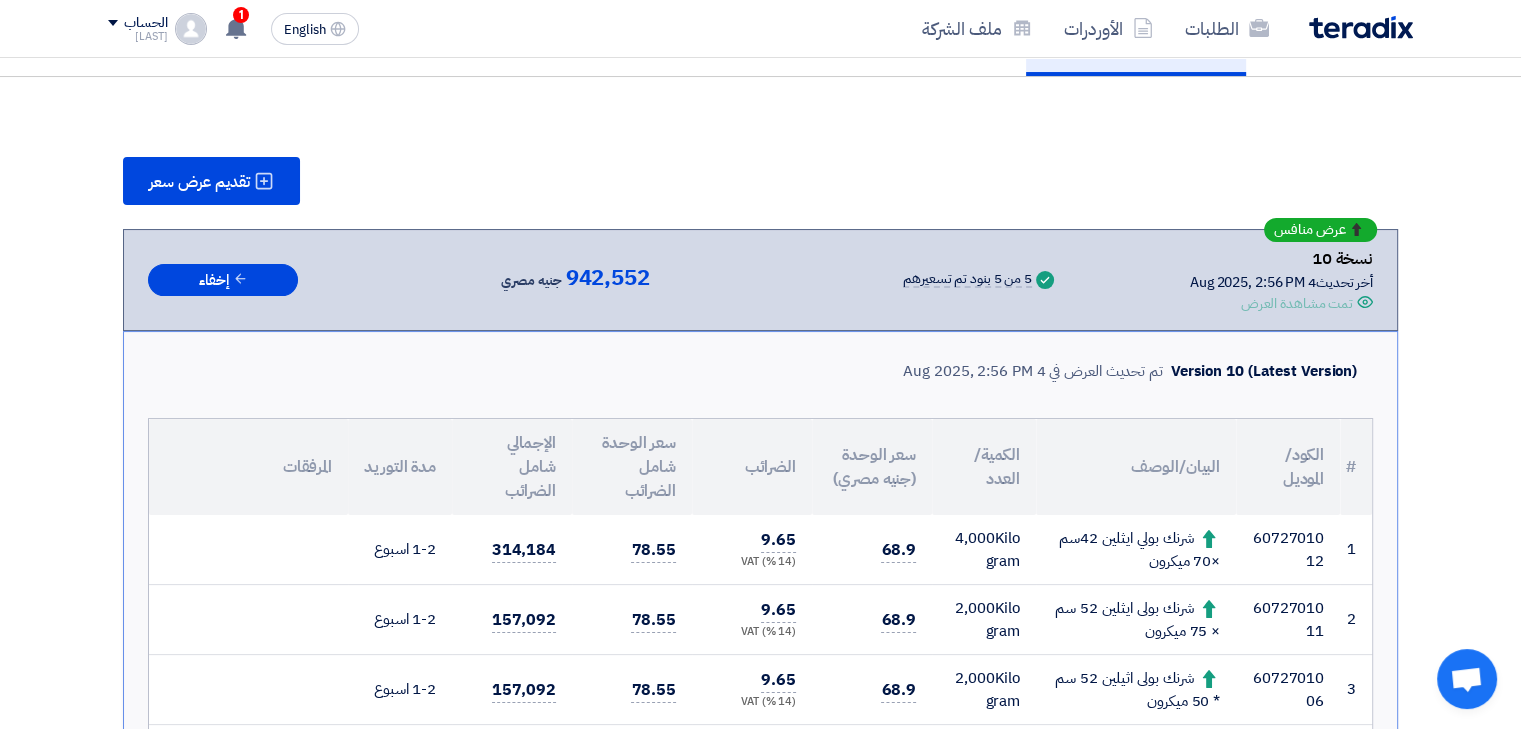scroll, scrollTop: 0, scrollLeft: 0, axis: both 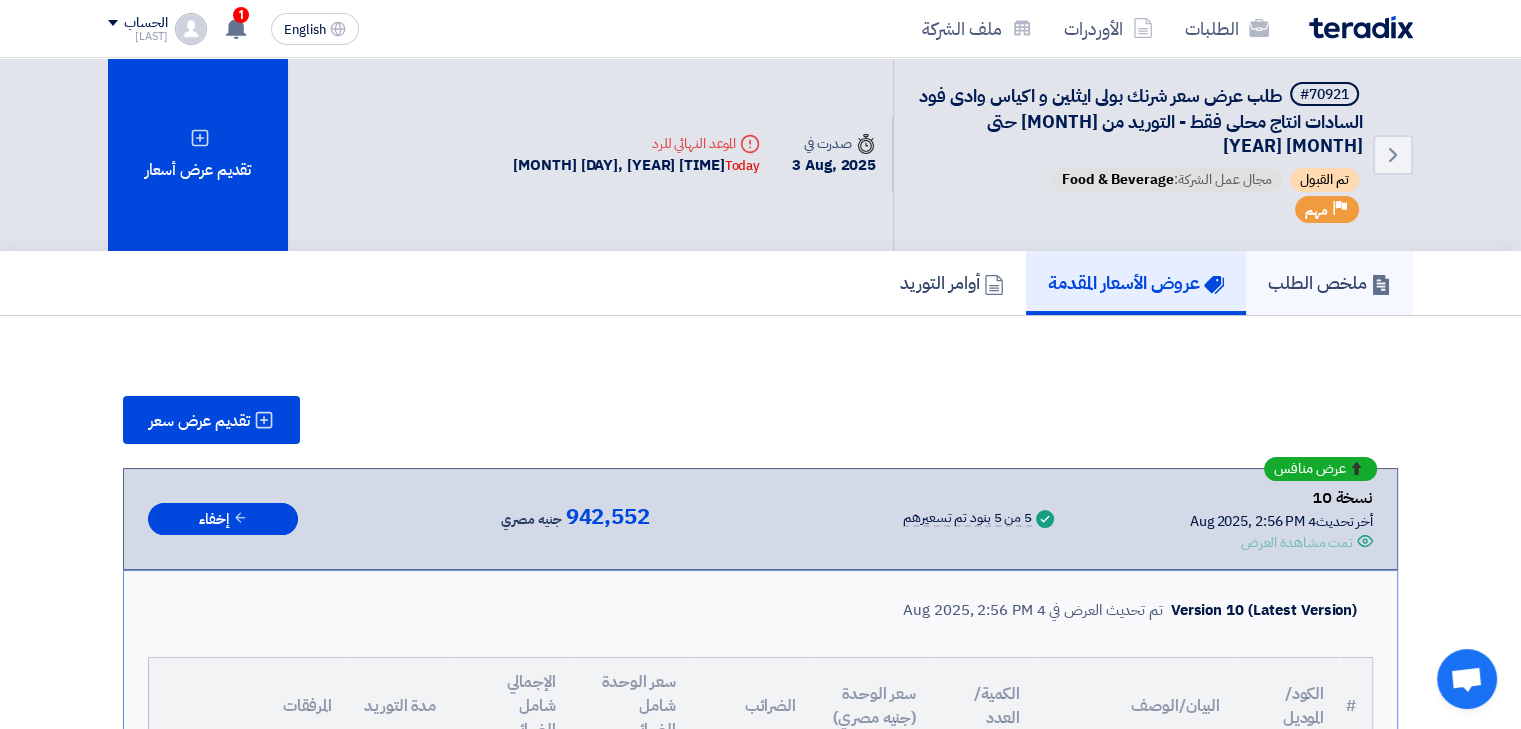 click on "ملخص الطلب" 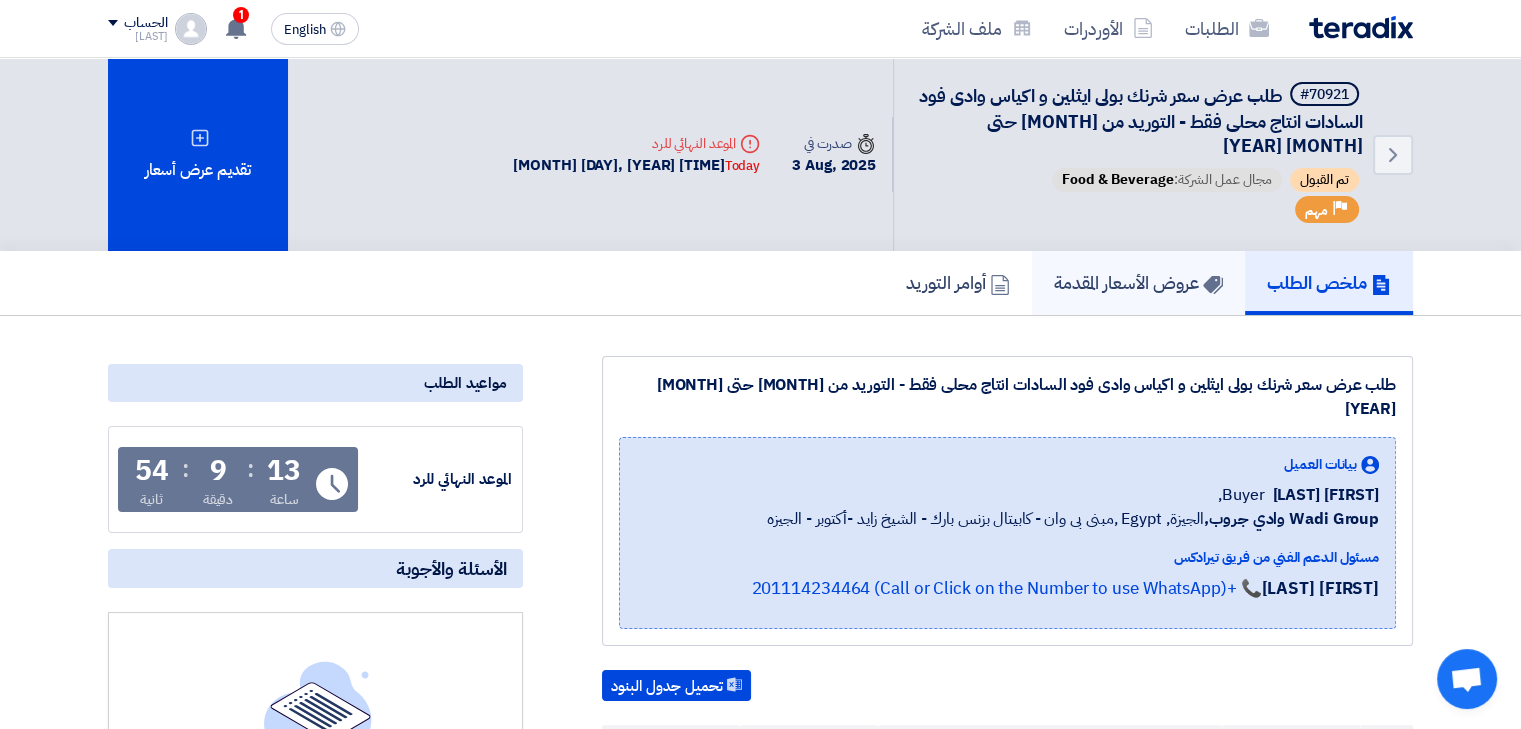 click on "عروض الأسعار المقدمة" 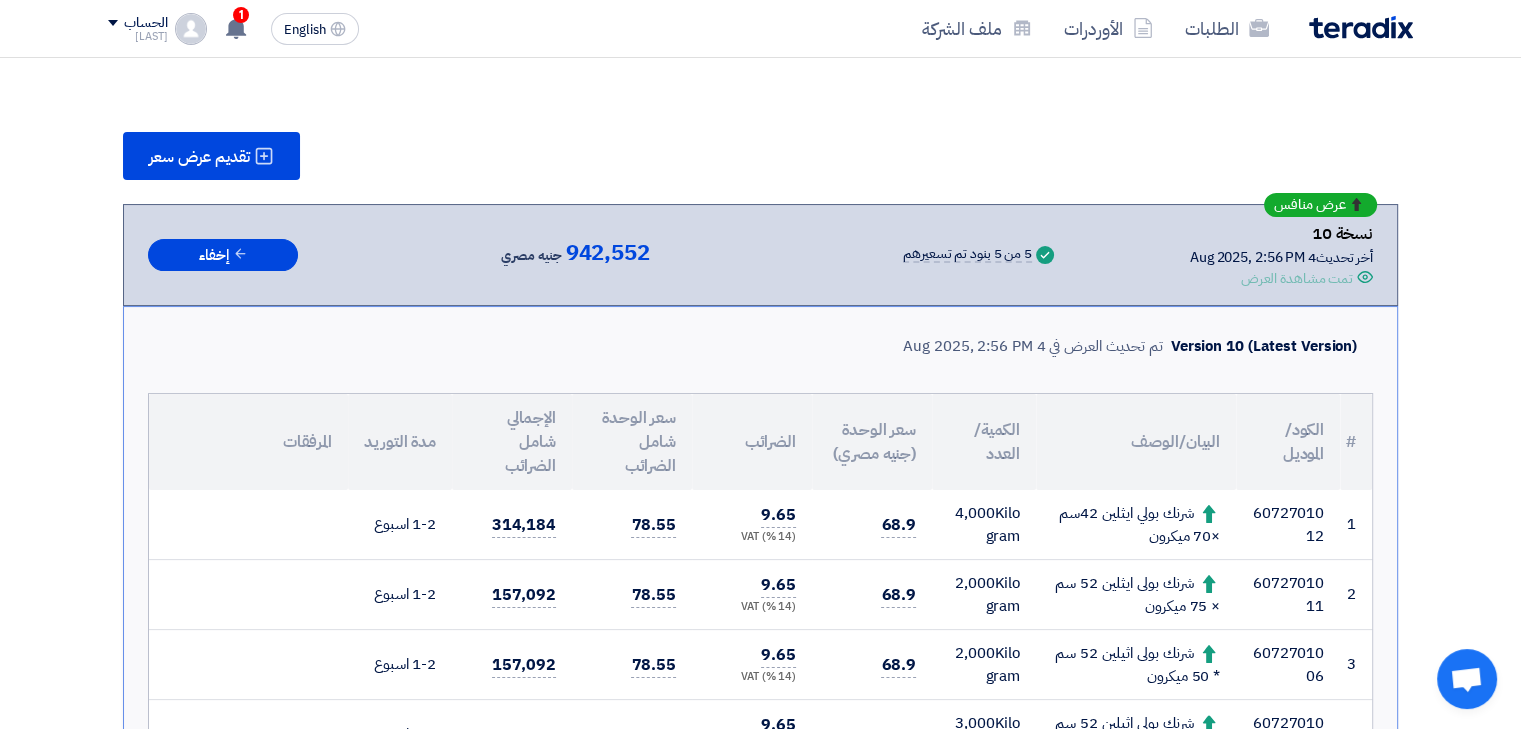 scroll, scrollTop: 0, scrollLeft: 0, axis: both 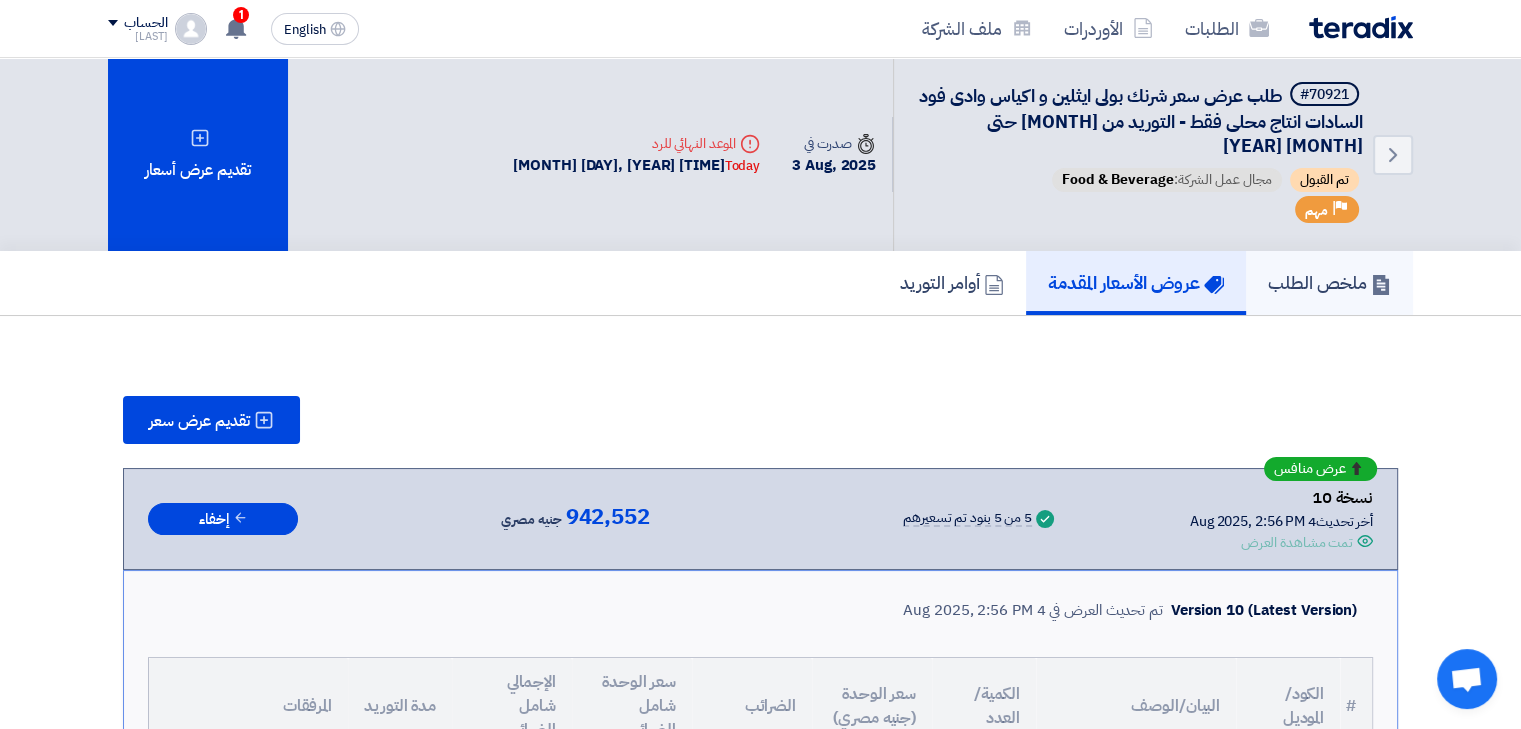 click on "ملخص الطلب" 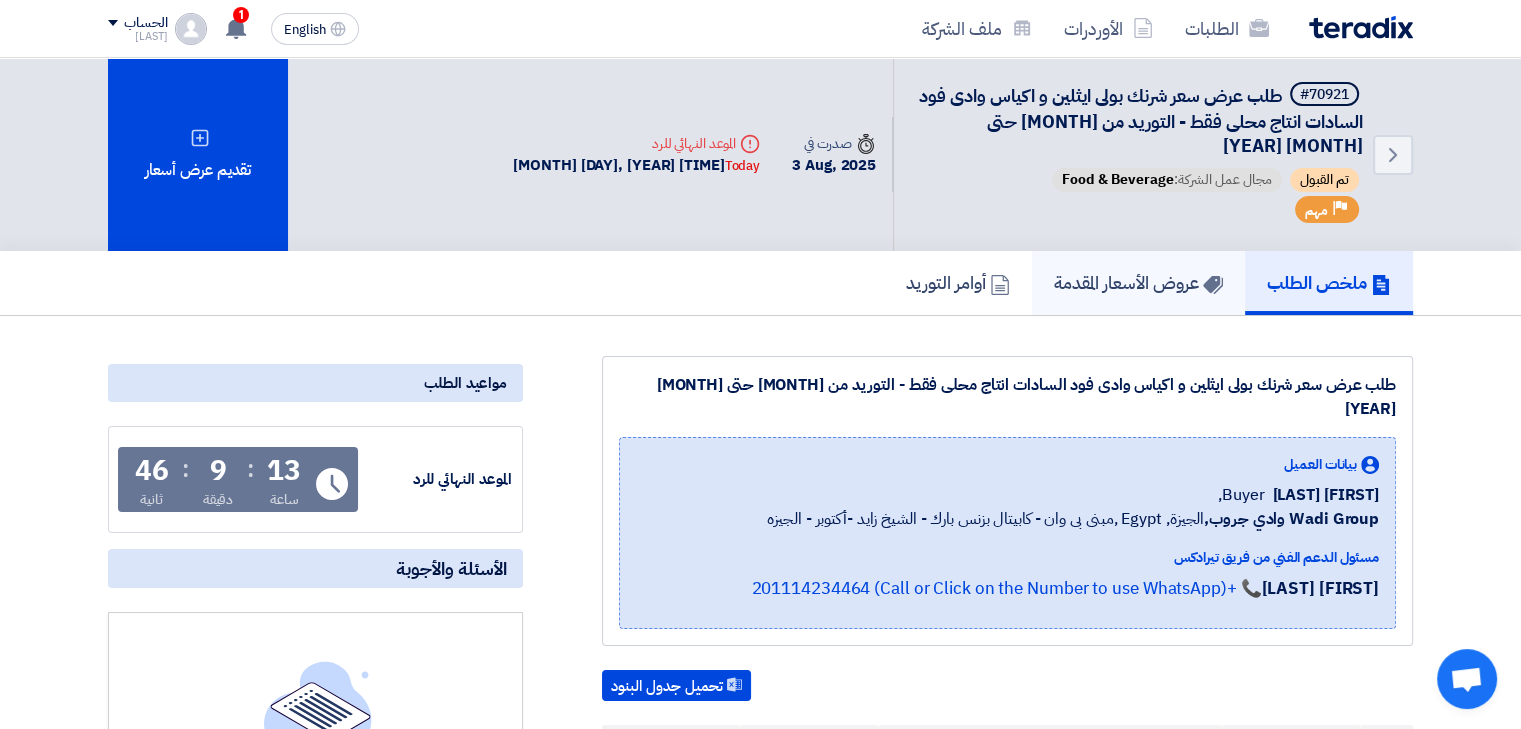 click on "عروض الأسعار المقدمة" 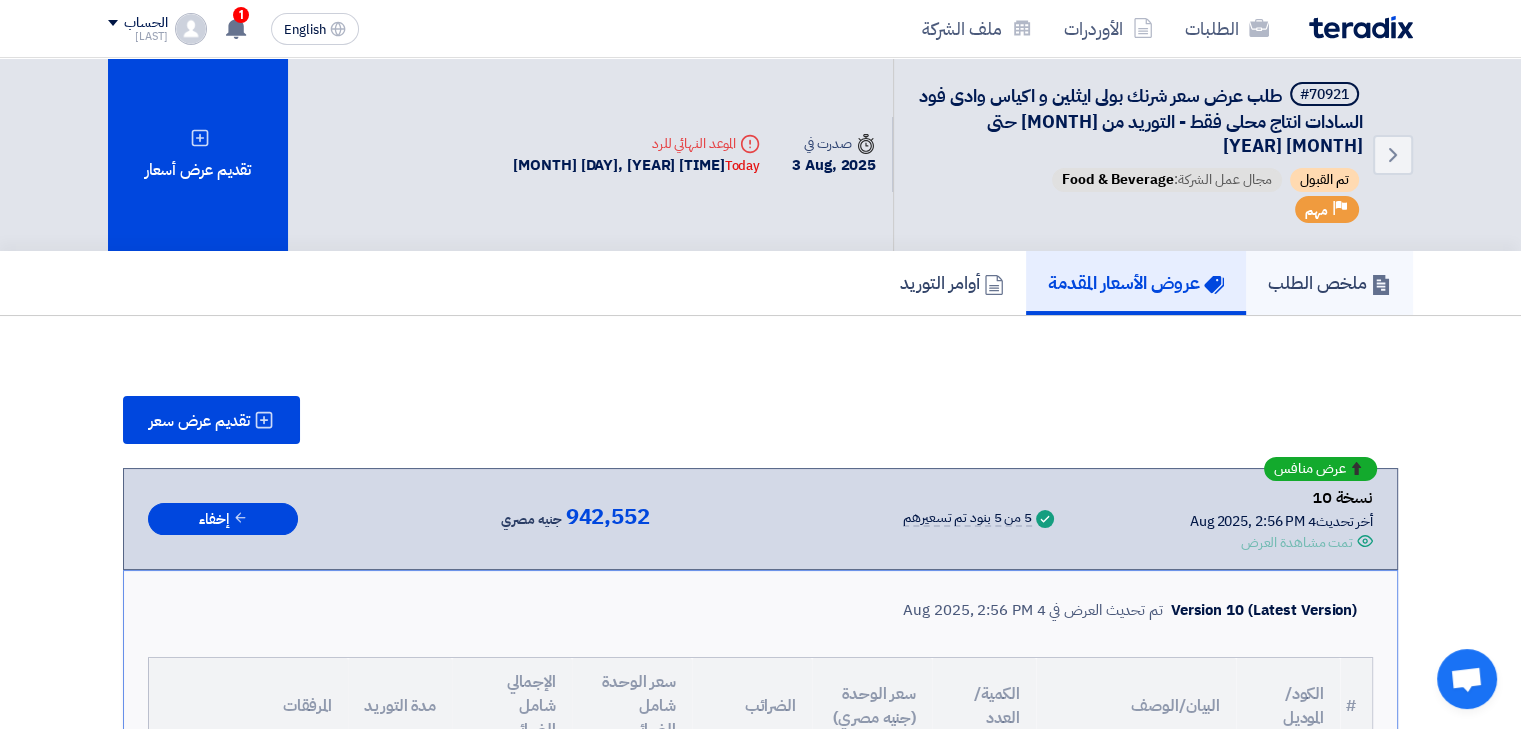 click on "ملخص الطلب" 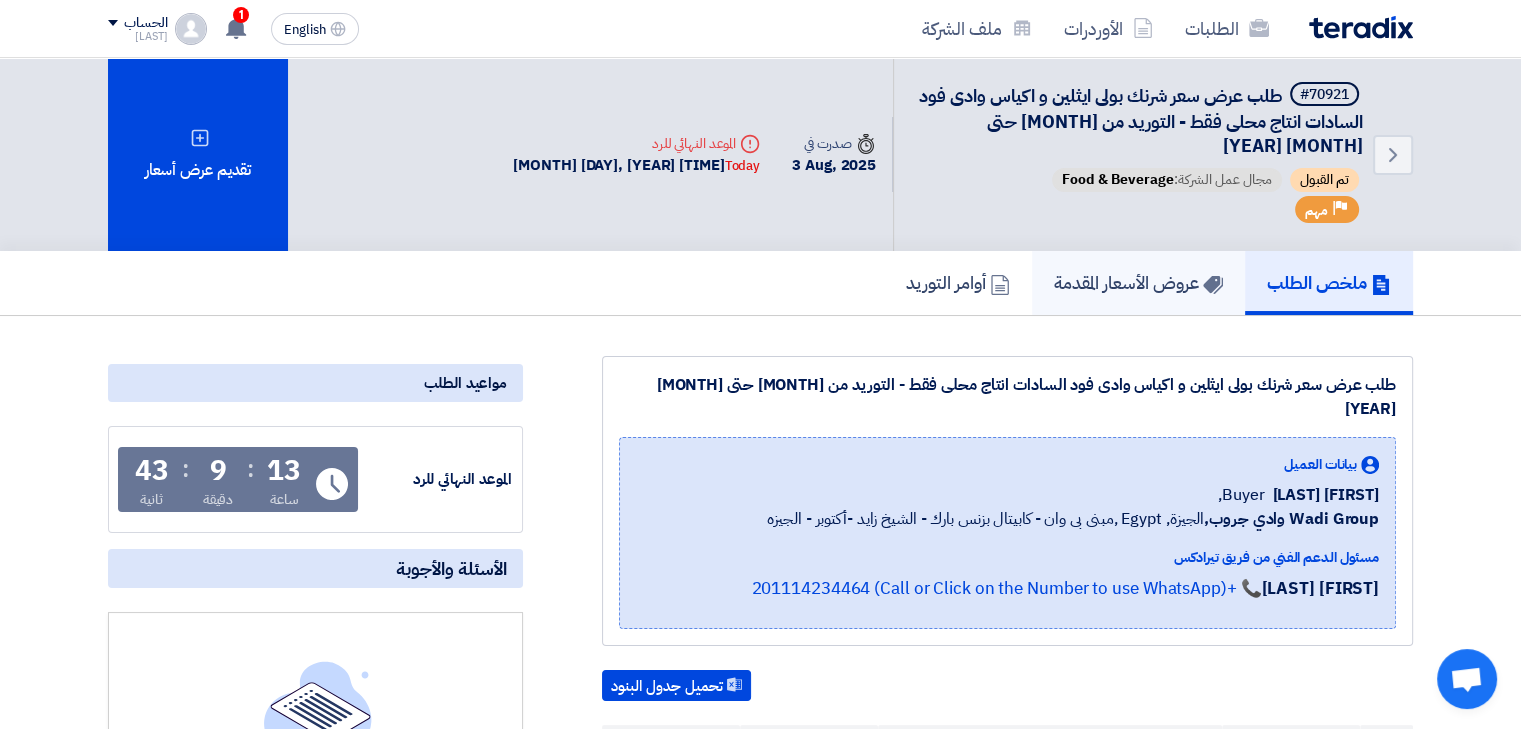 click on "عروض الأسعار المقدمة" 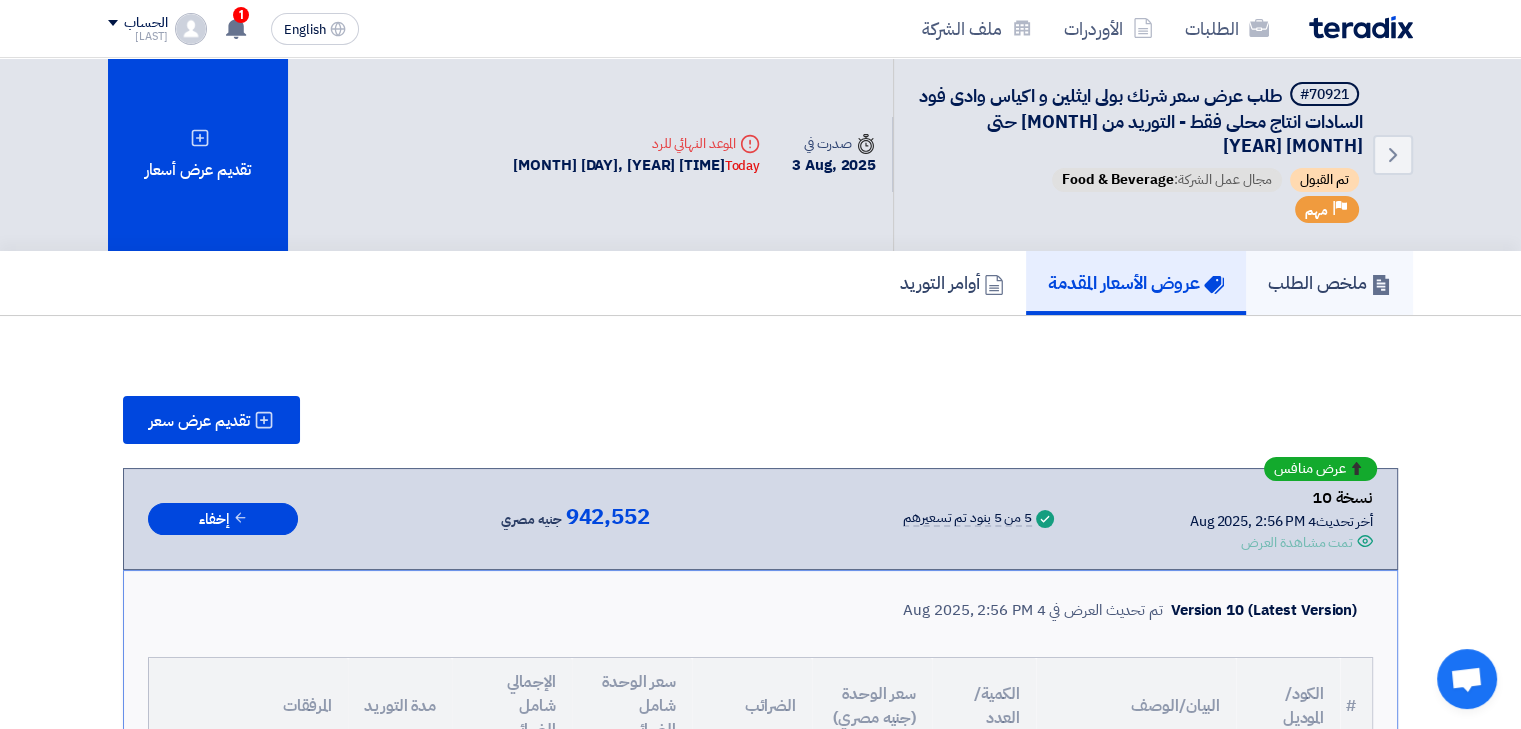 click on "ملخص الطلب" 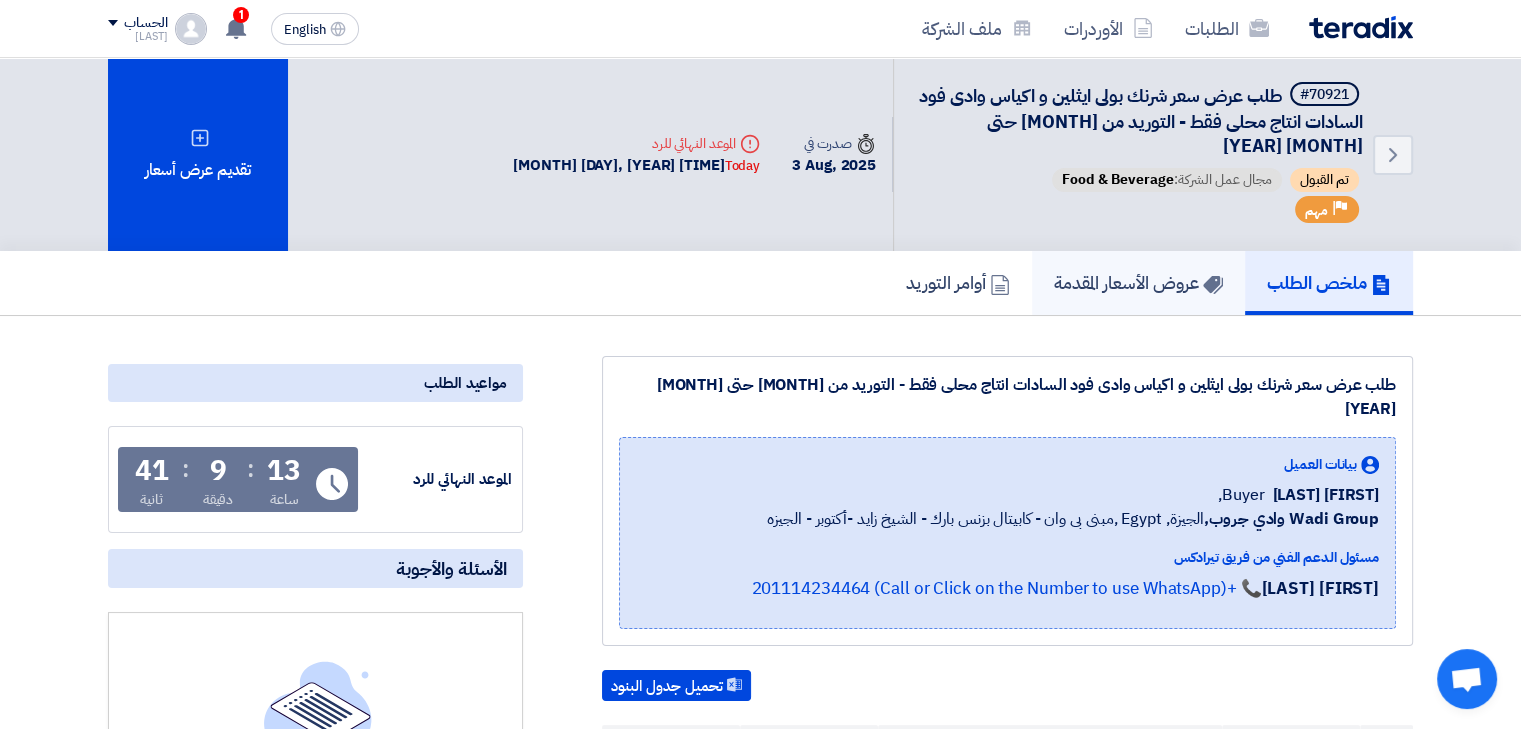 click on "عروض الأسعار المقدمة" 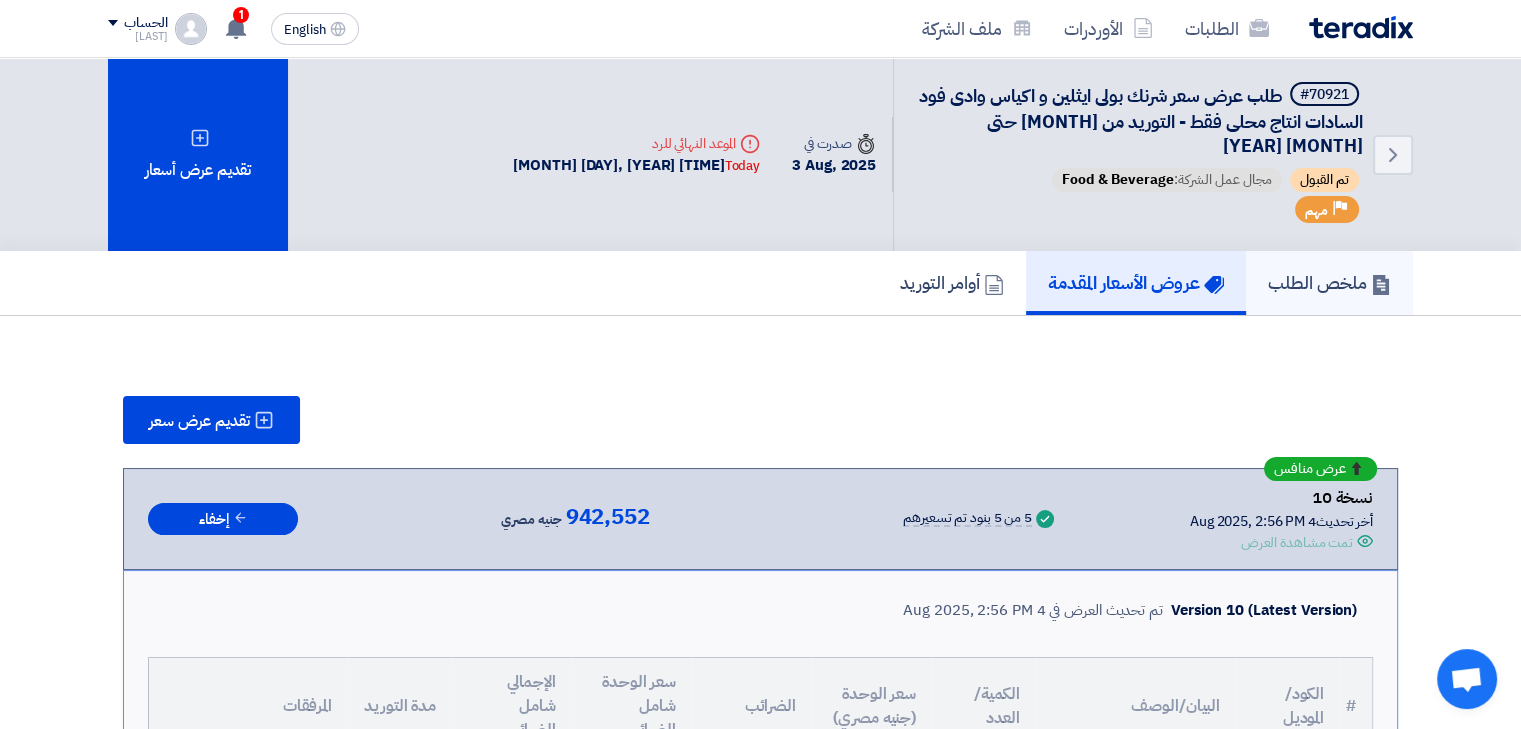 click on "ملخص الطلب" 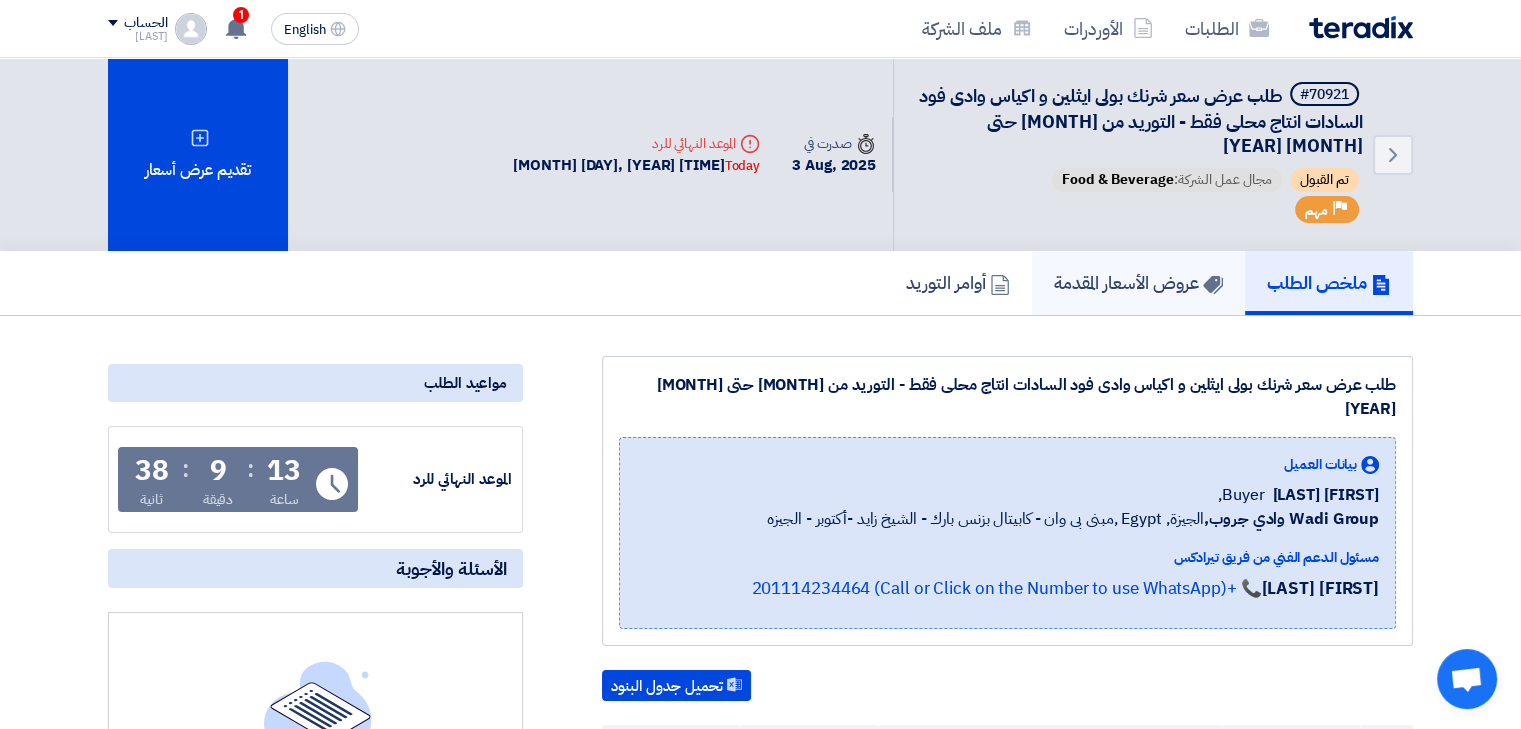 click on "عروض الأسعار المقدمة" 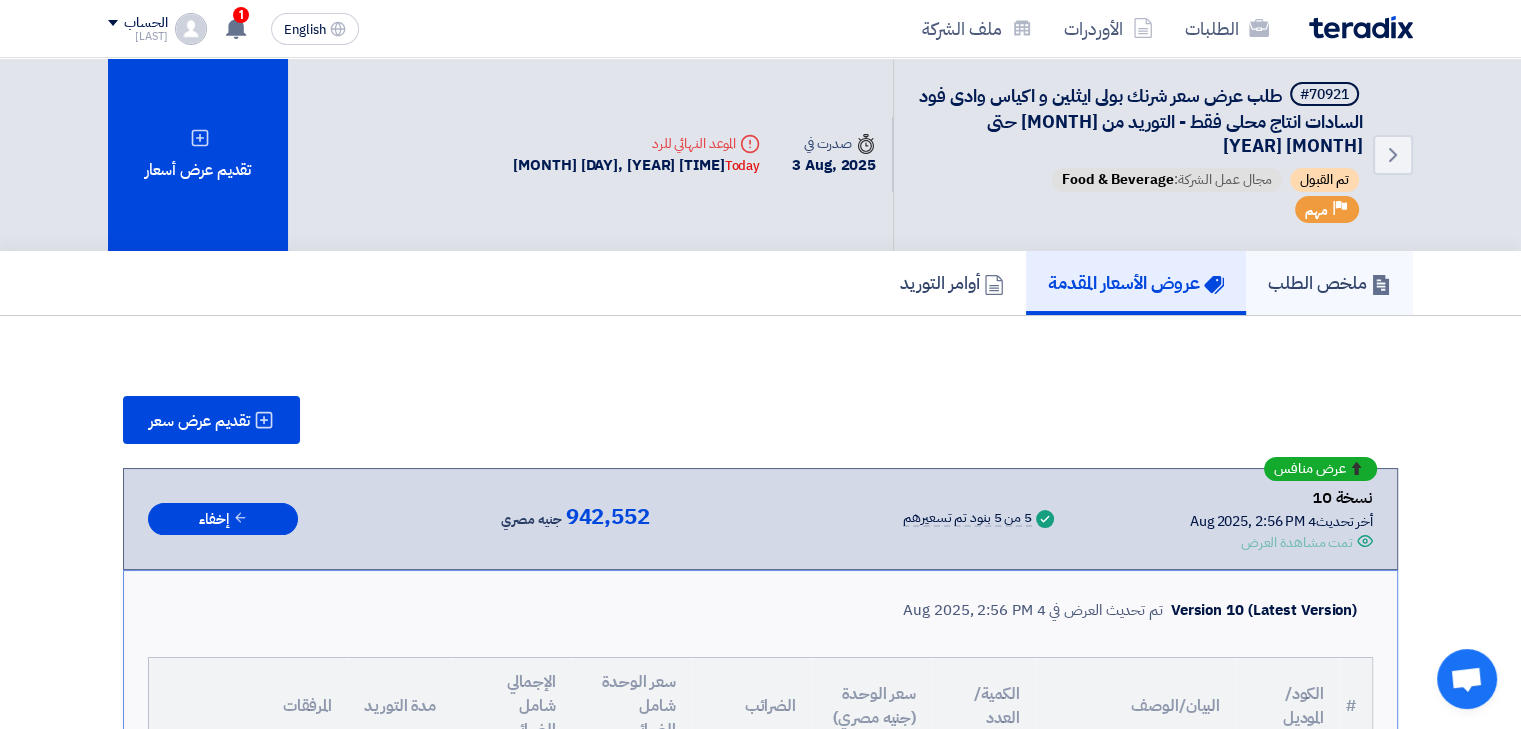 click on "ملخص الطلب" 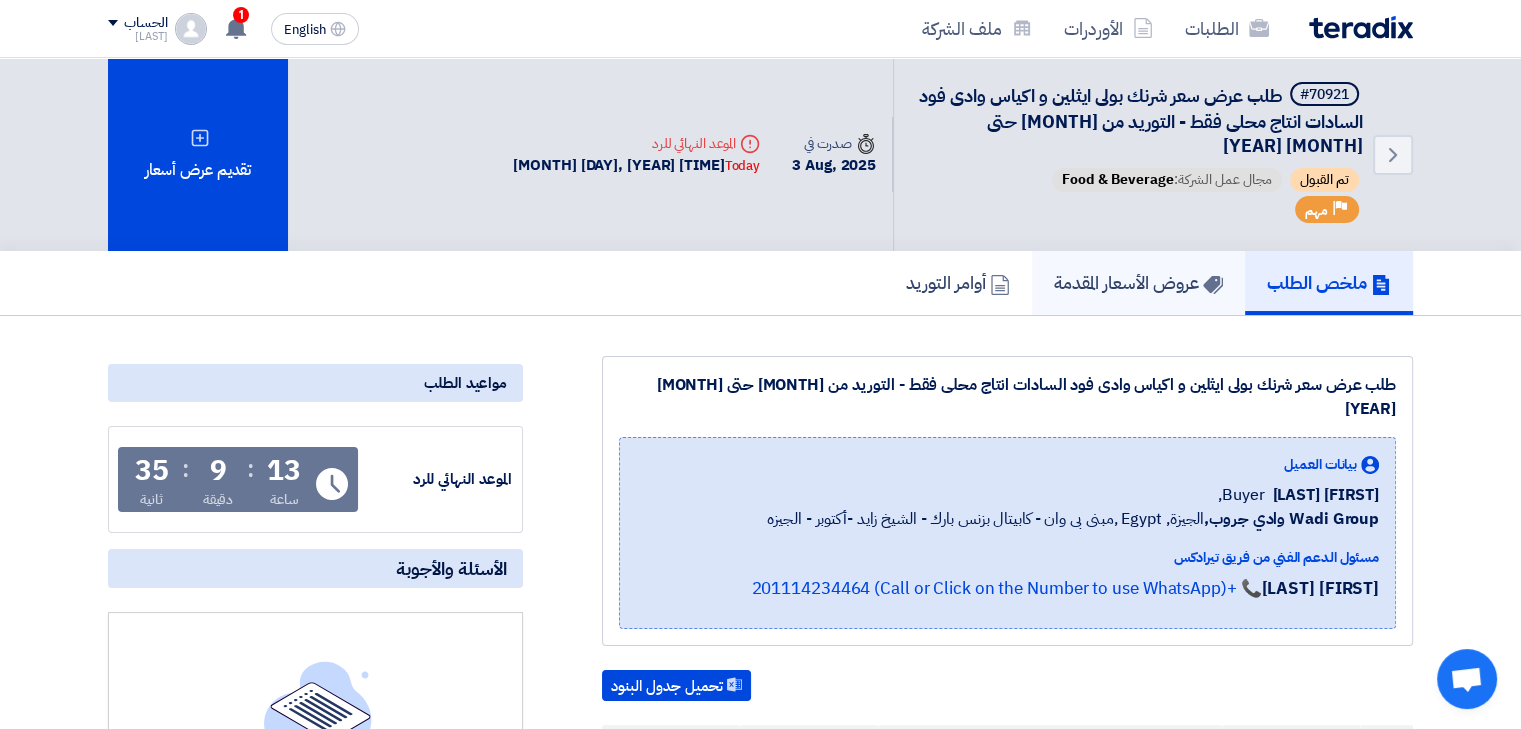 click on "عروض الأسعار المقدمة" 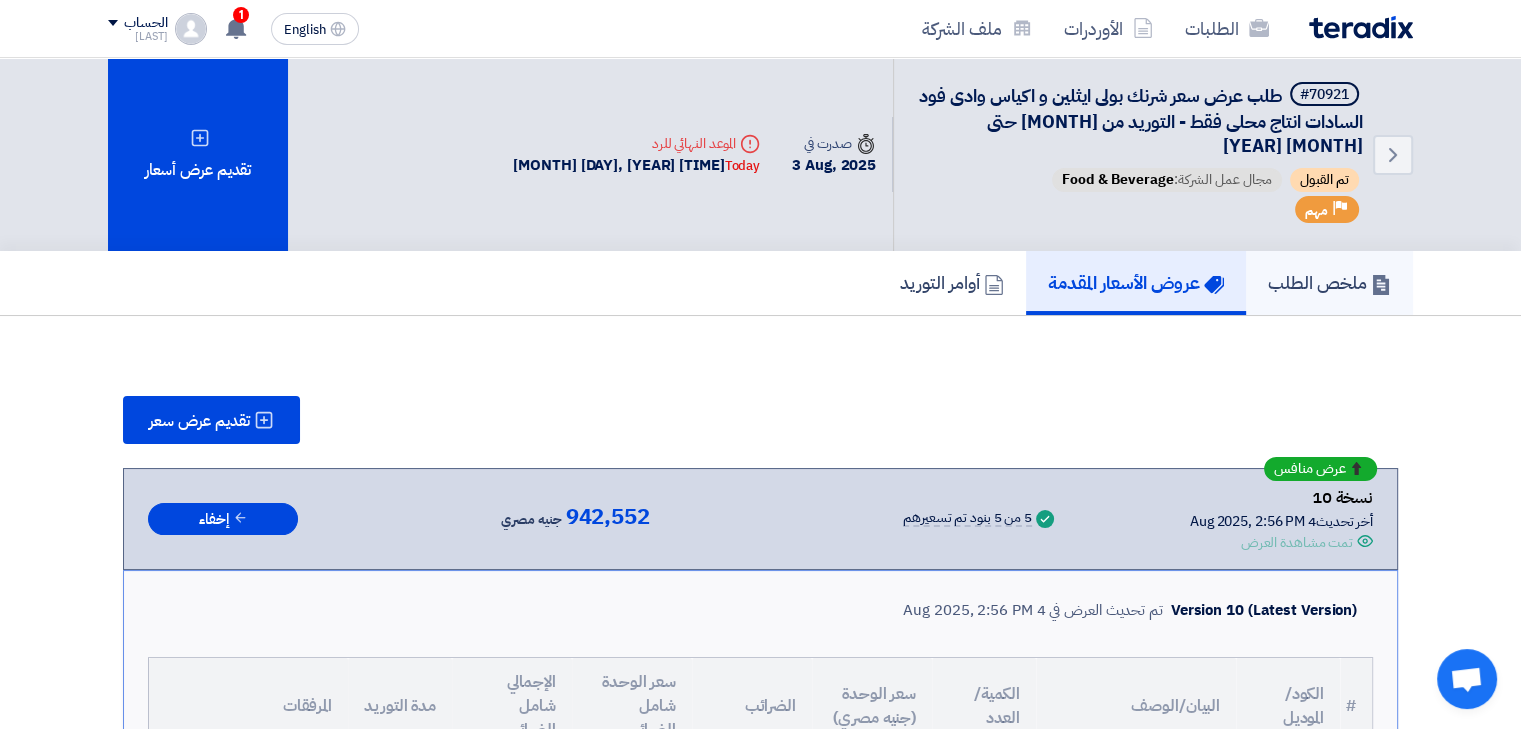 click on "ملخص الطلب" 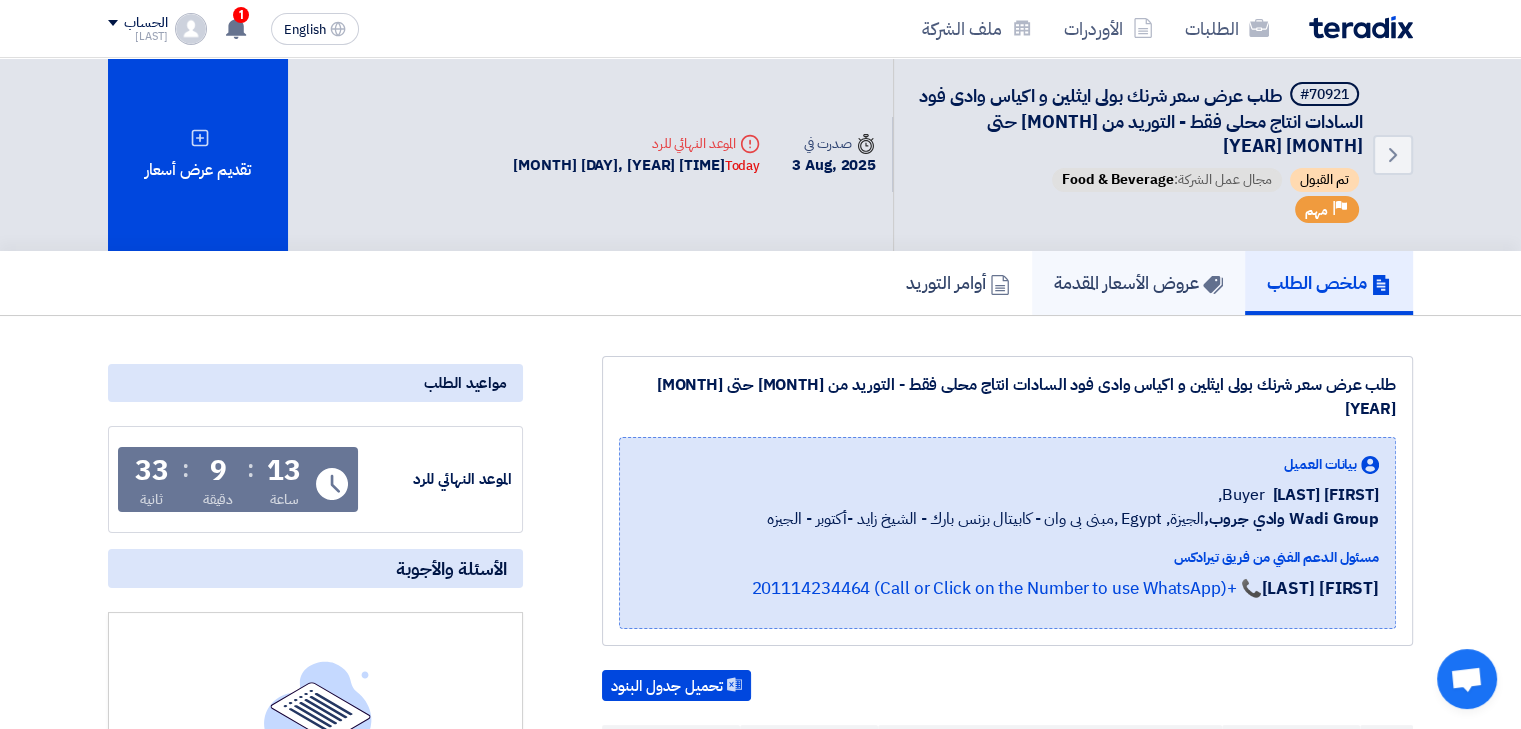 click on "عروض الأسعار المقدمة" 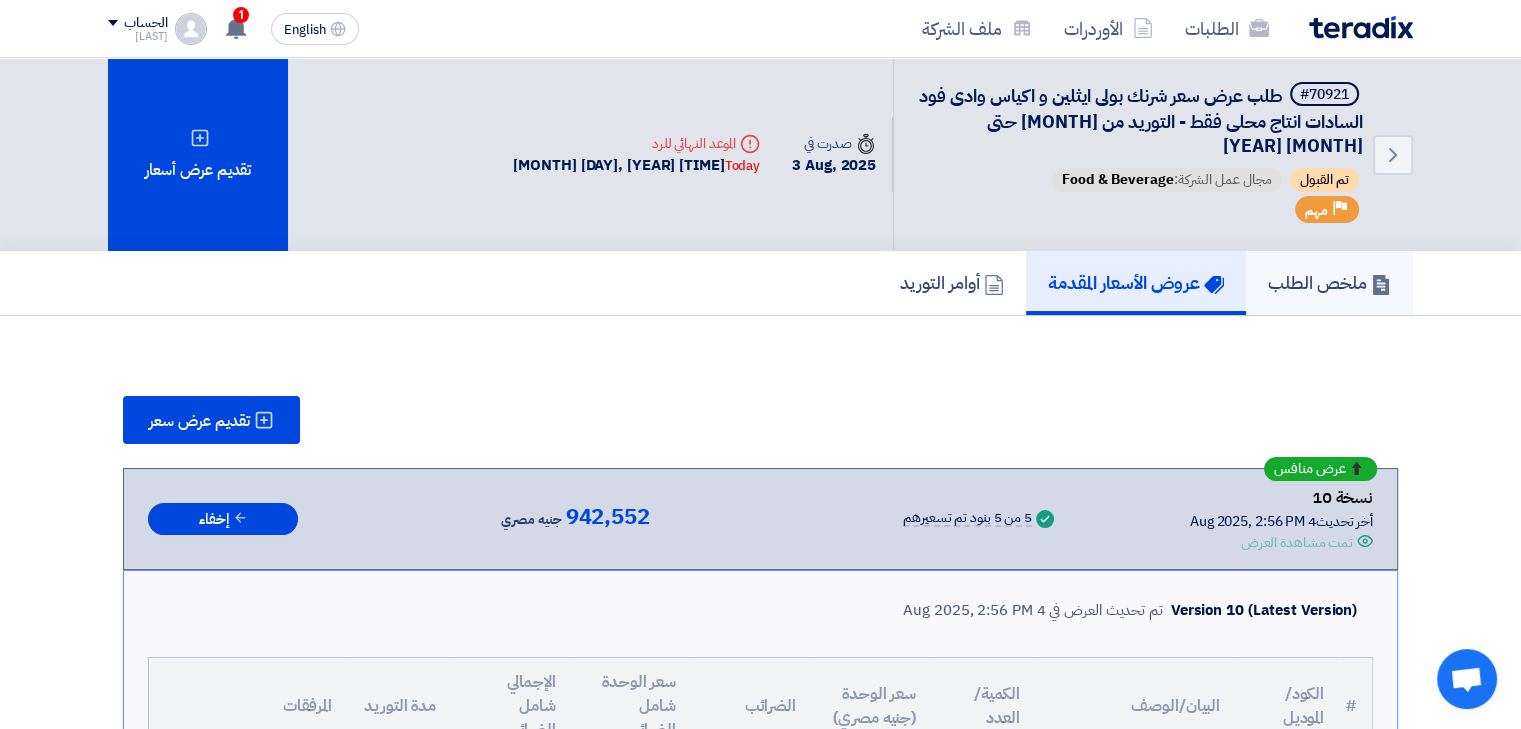 click on "ملخص الطلب" 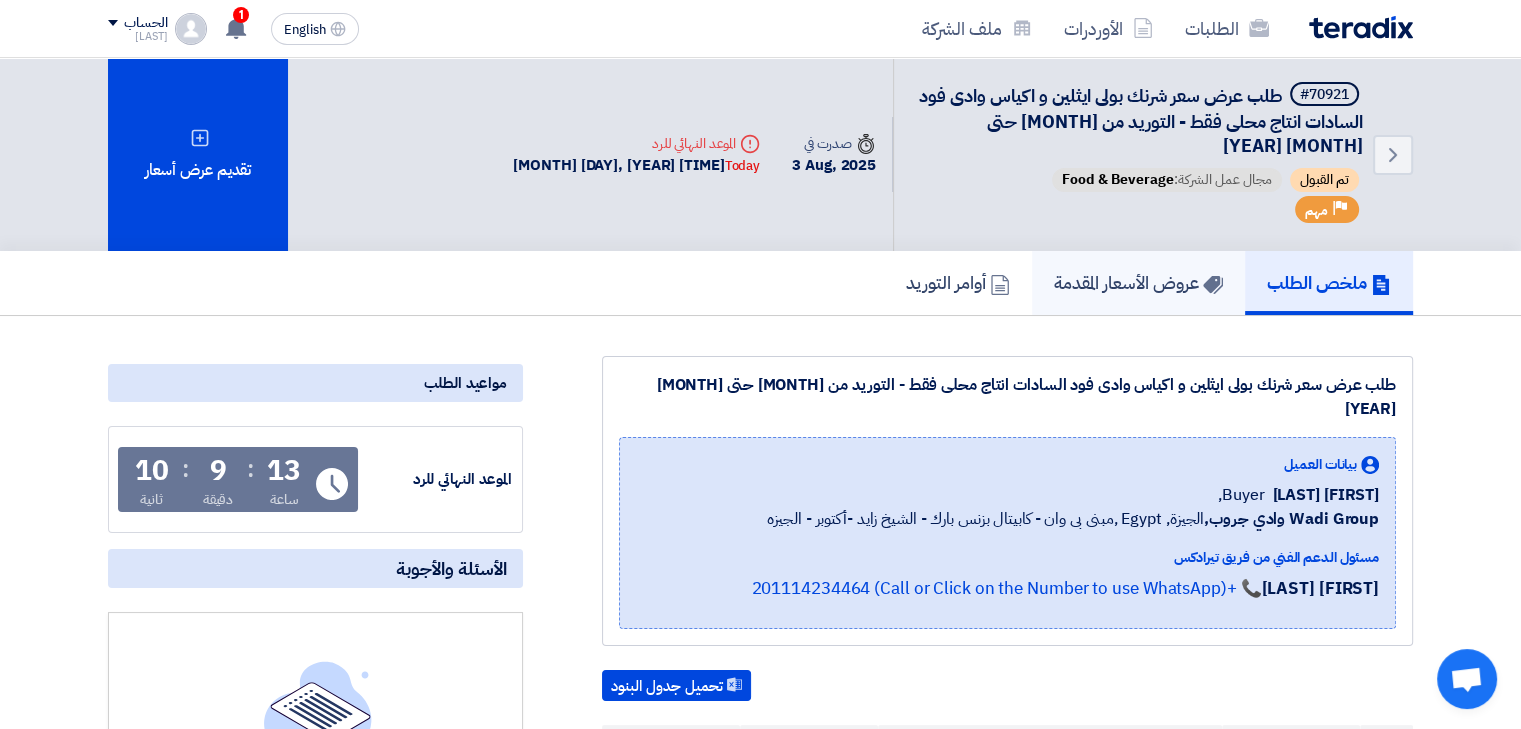 click on "عروض الأسعار المقدمة" 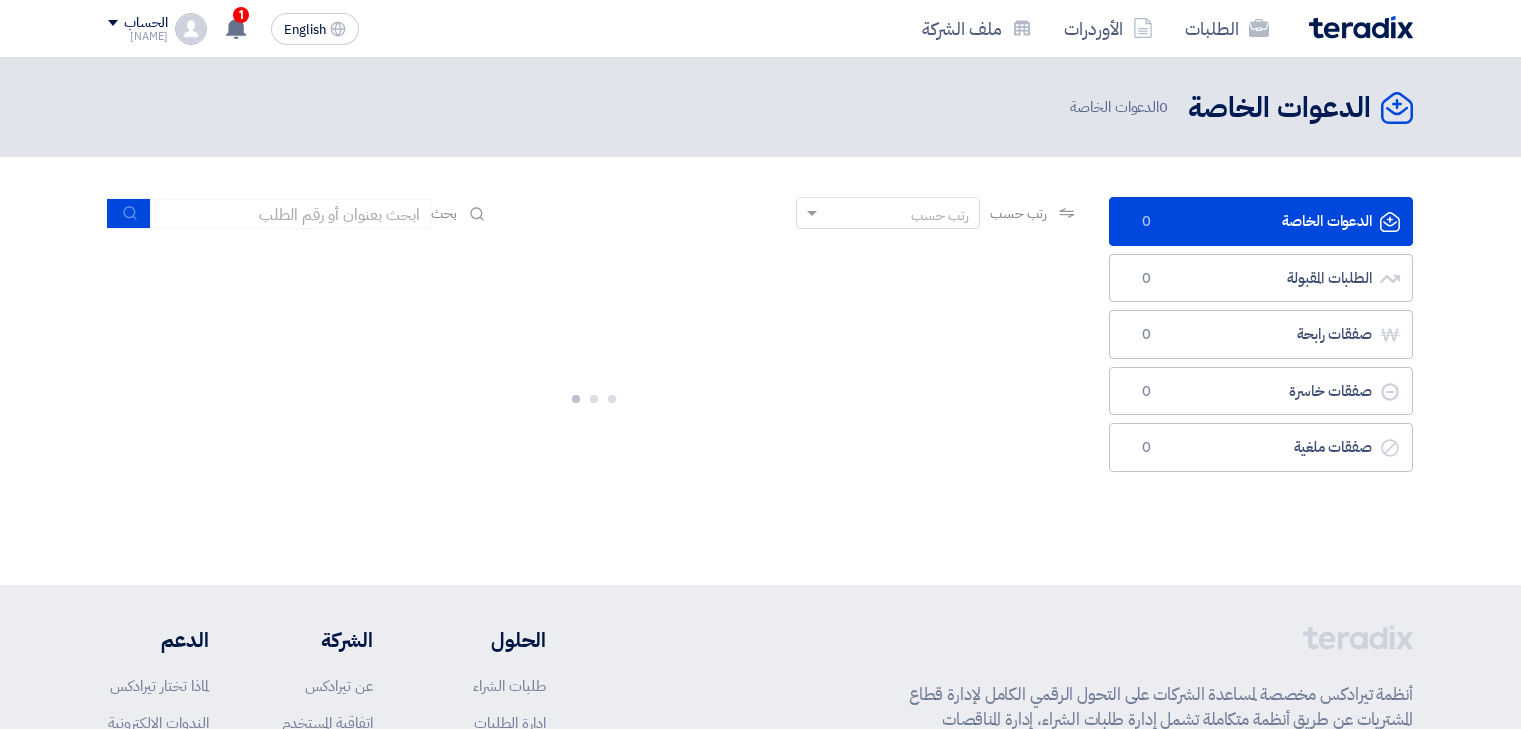 scroll, scrollTop: 0, scrollLeft: 0, axis: both 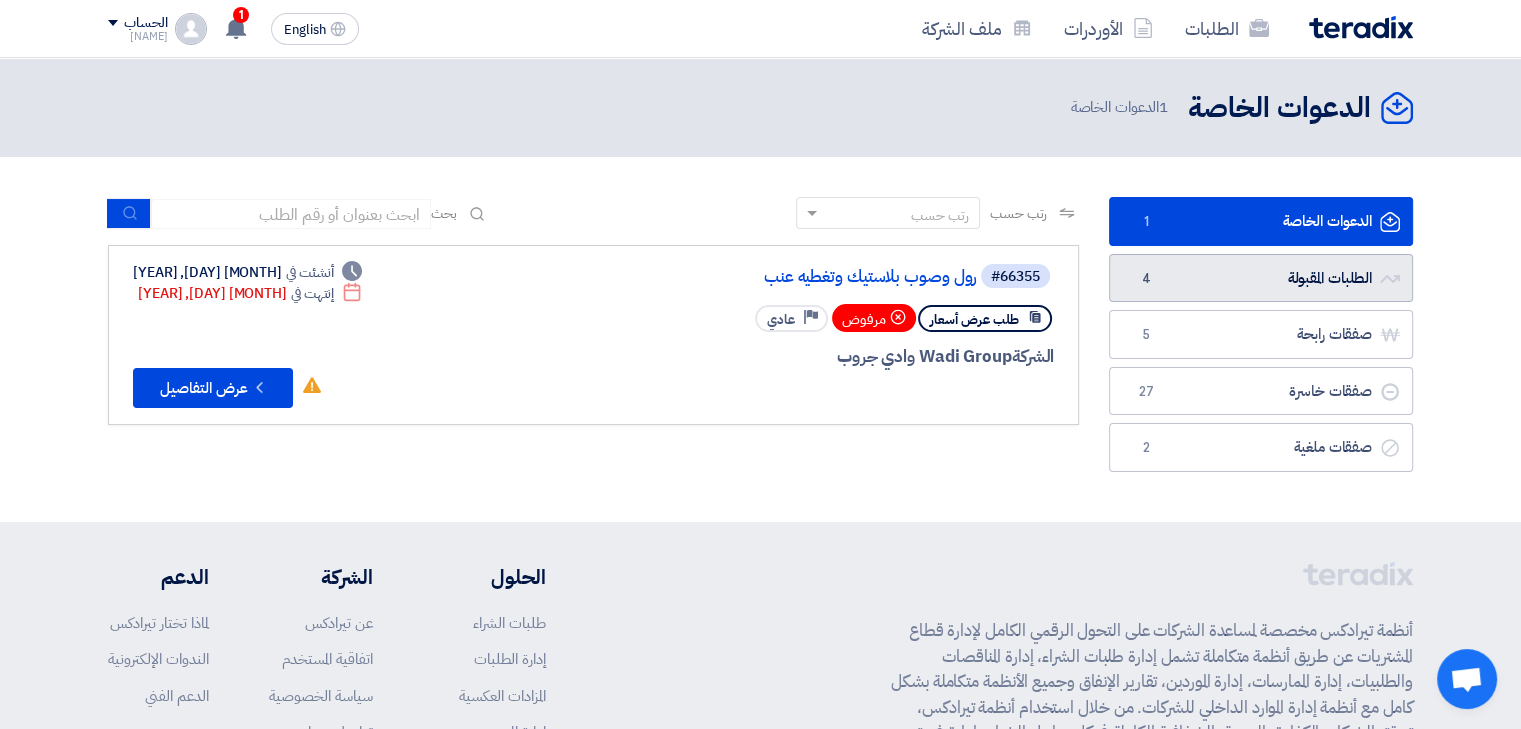 click on "الطلبات المقبولة
الطلبات المقبولة
4" 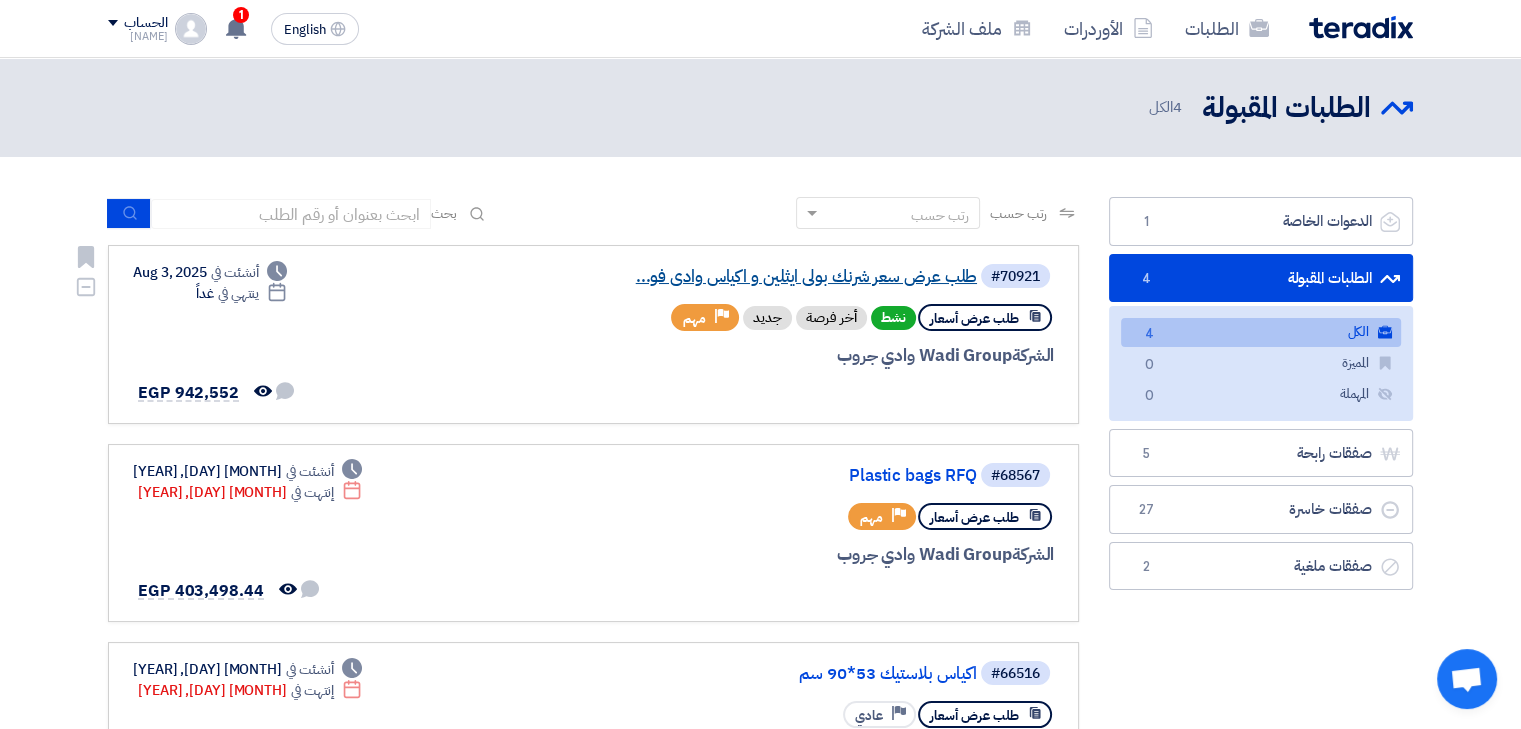 click on "طلب عرض سعر شرنك بولى ايثلين و اكياس  وادى فو..." 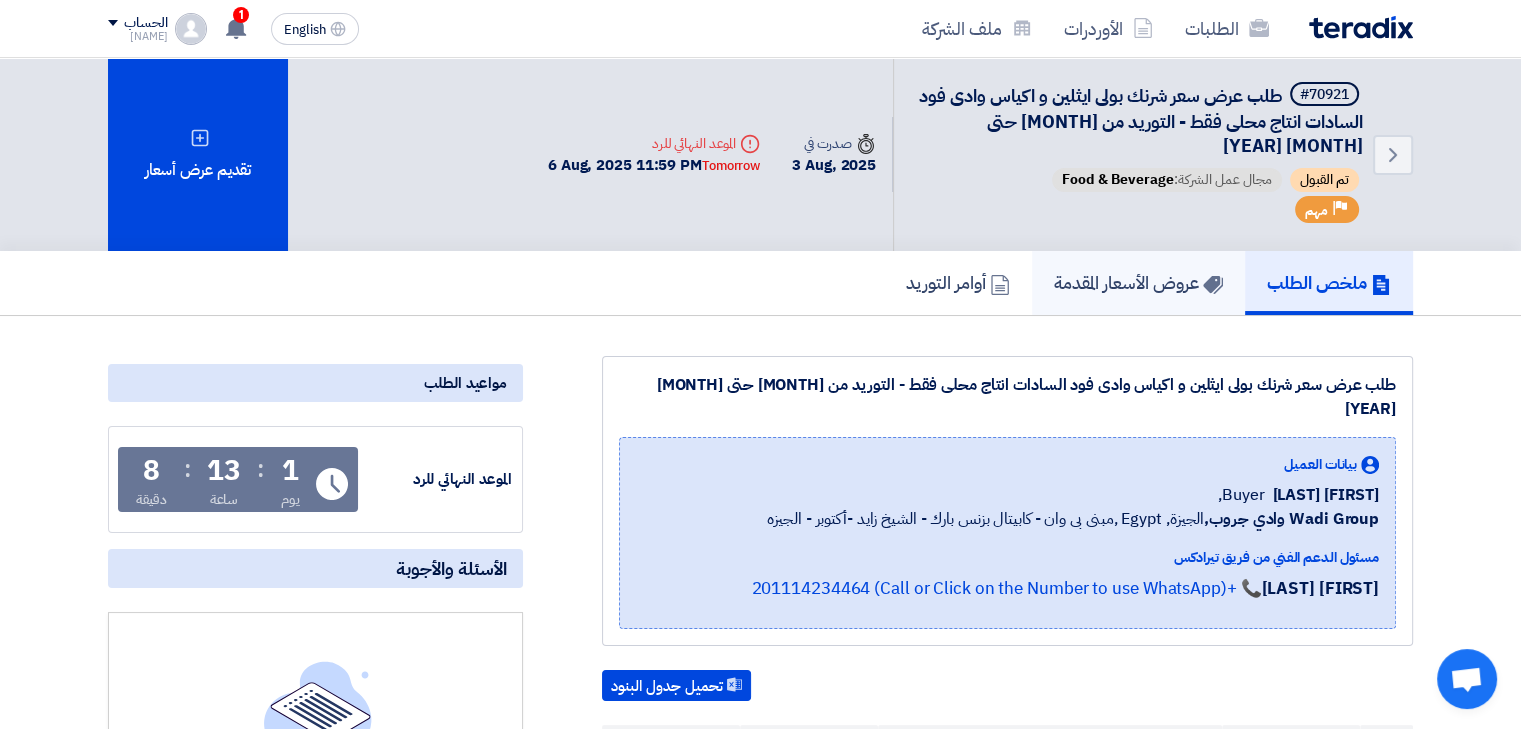 click on "عروض الأسعار المقدمة" 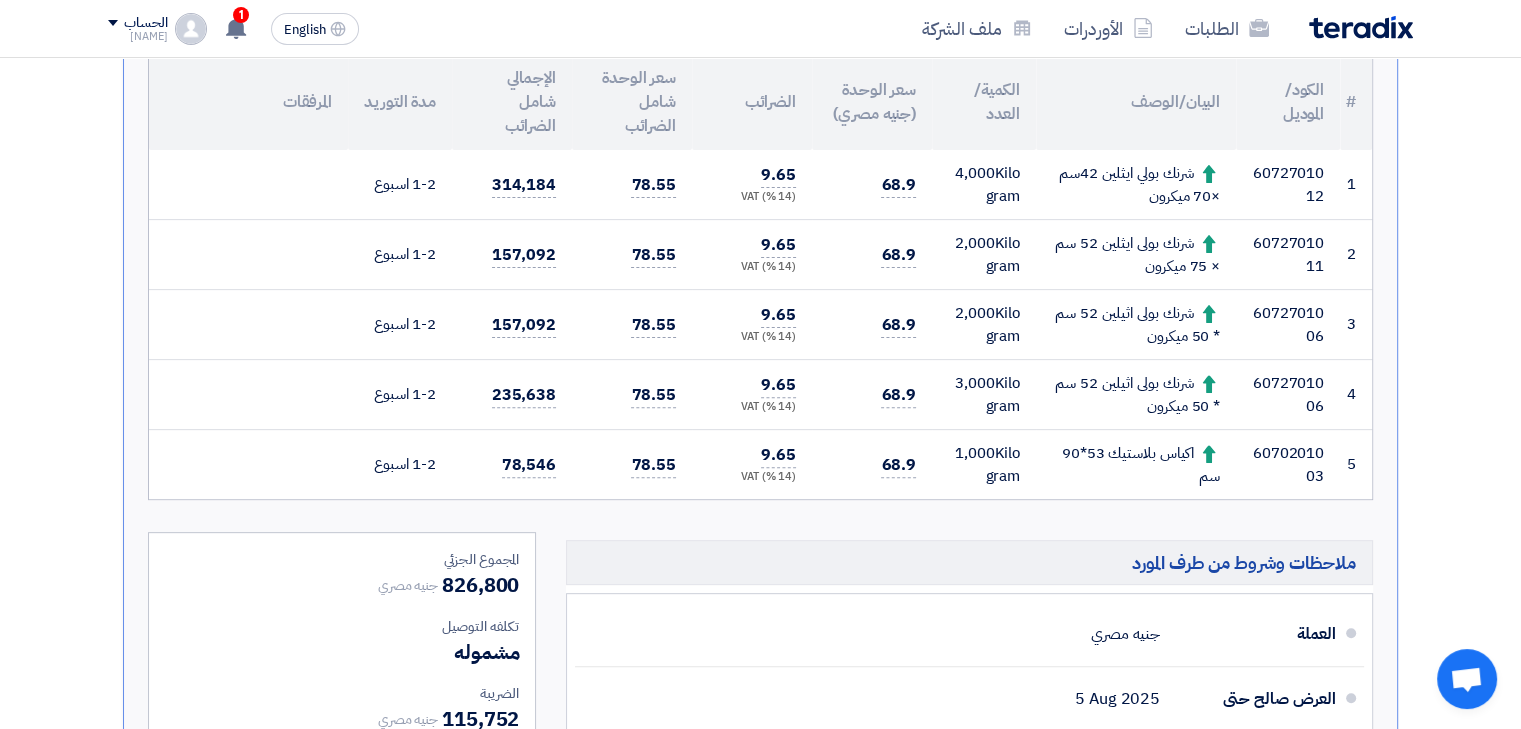 scroll, scrollTop: 606, scrollLeft: 0, axis: vertical 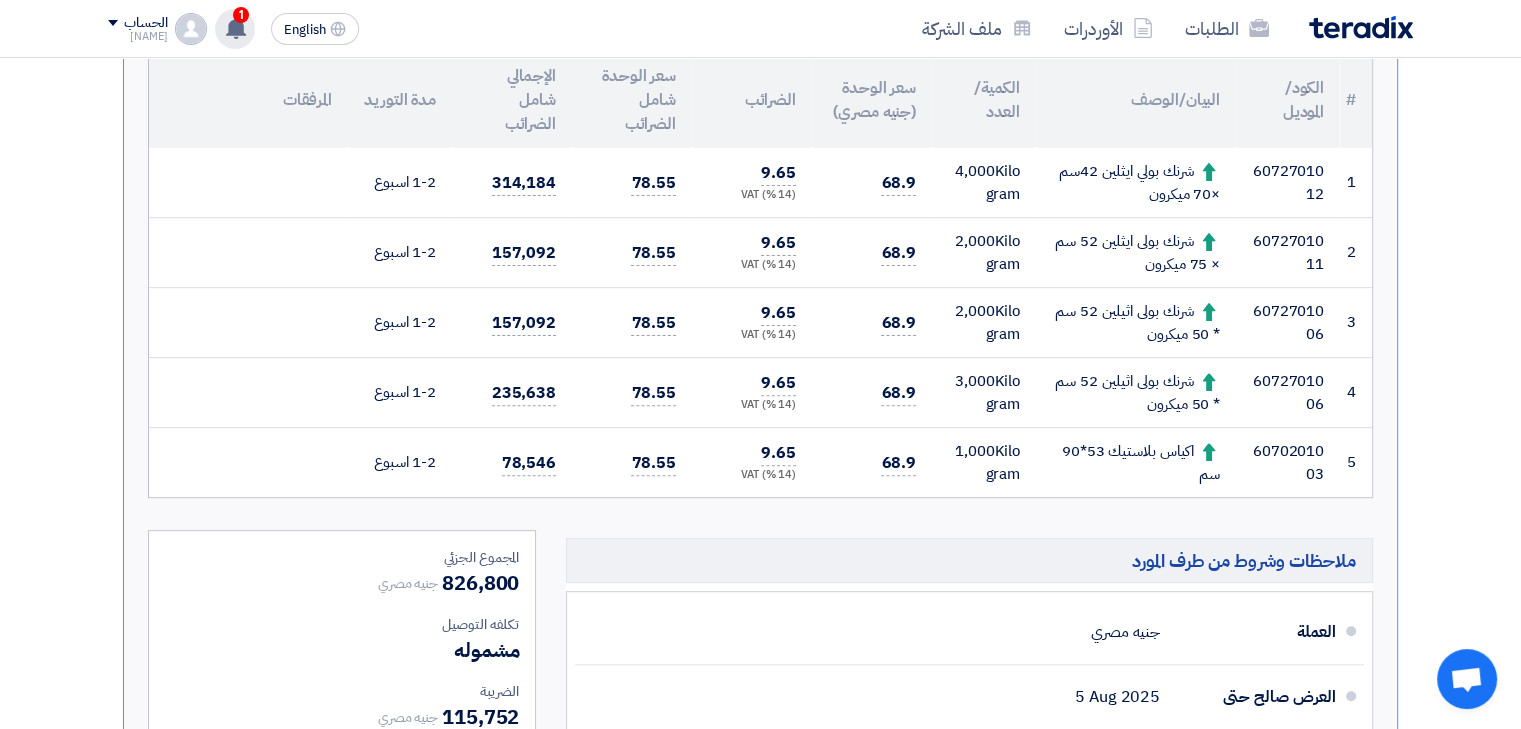 click 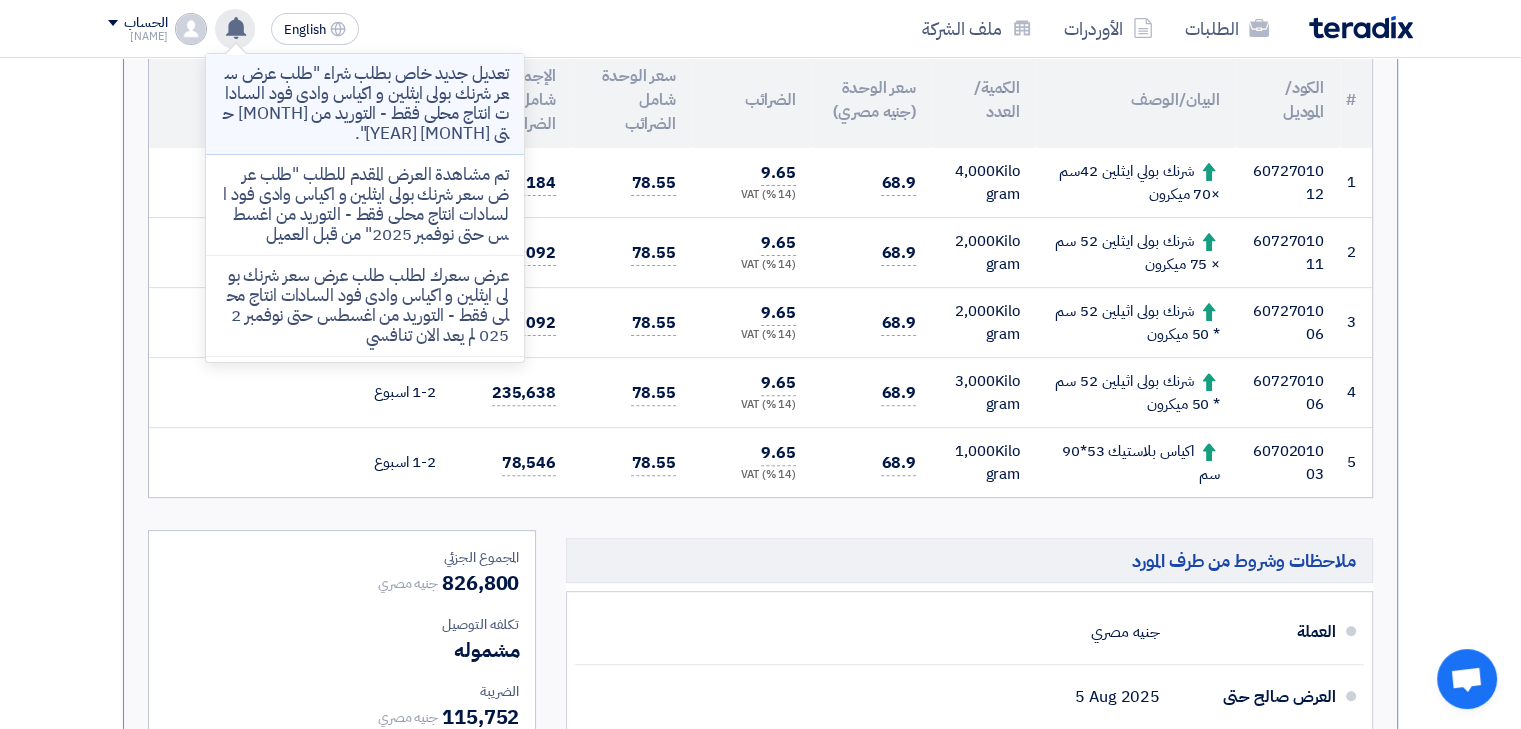 click on "تعديل جديد خاص بطلب شراء "طلب عرض سعر شرنك بولى ايثلين و اكياس  وادى فود السادات  انتاج محلى فقط  - التوريد من  [MONTH] حتى [MONTH] [YEAR]"." 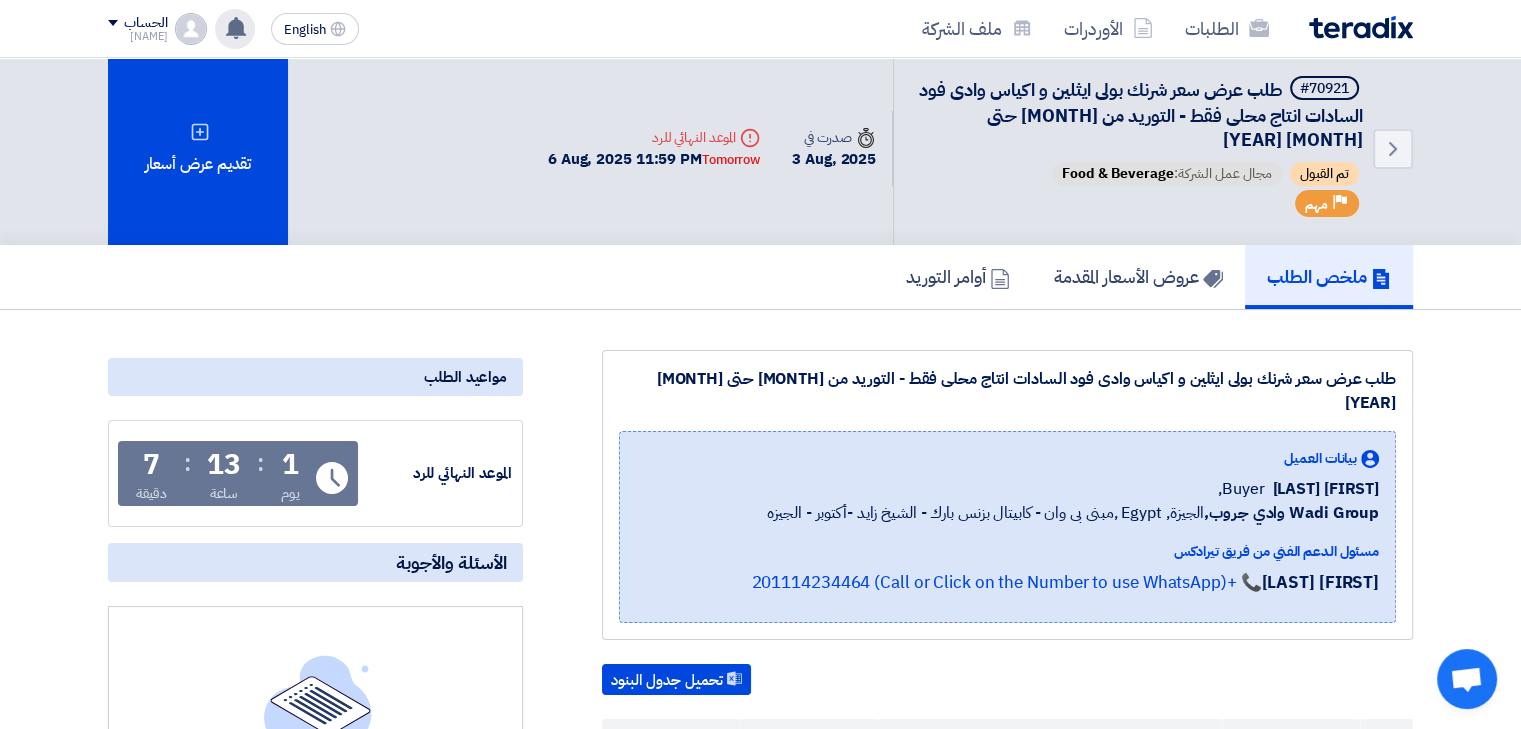 scroll, scrollTop: 0, scrollLeft: 0, axis: both 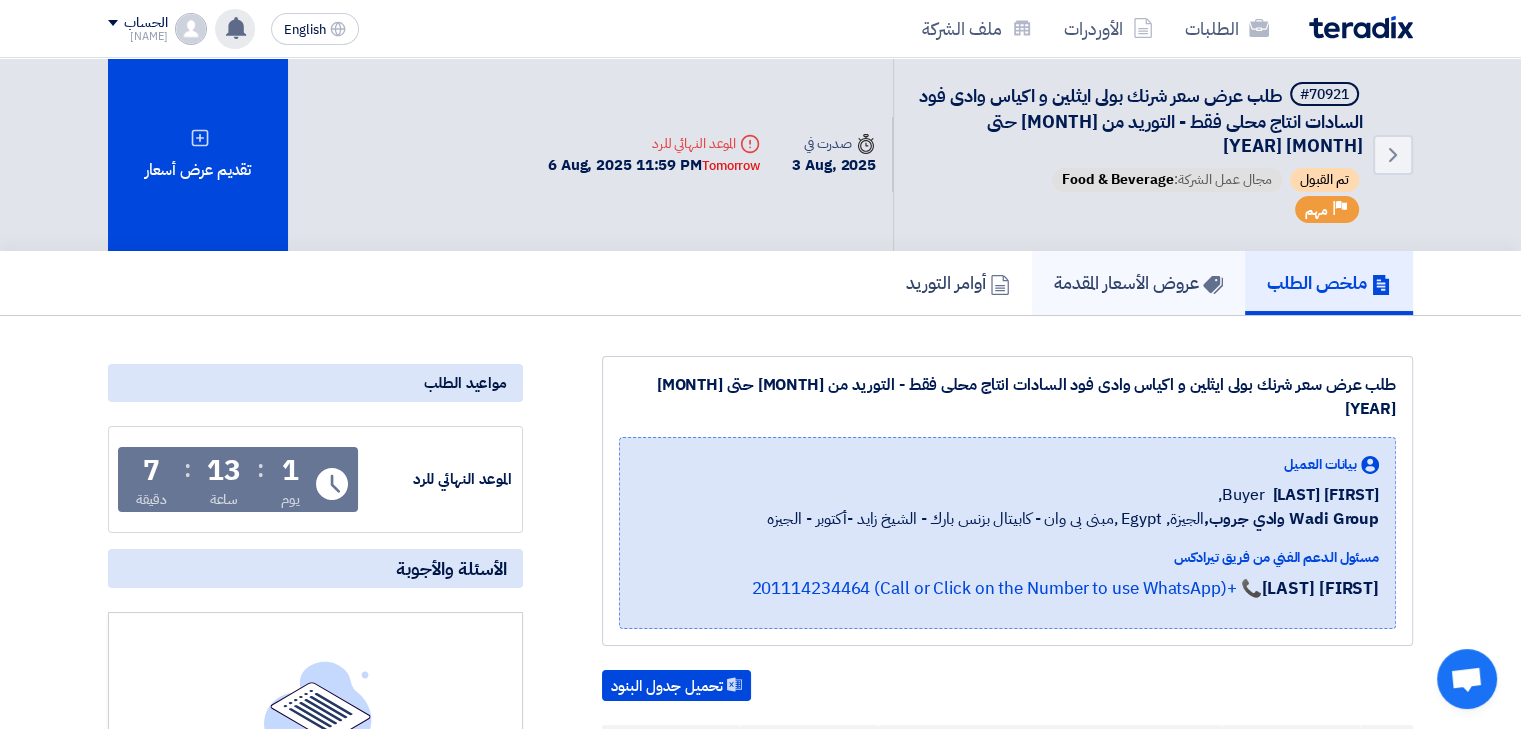click on "عروض الأسعار المقدمة" 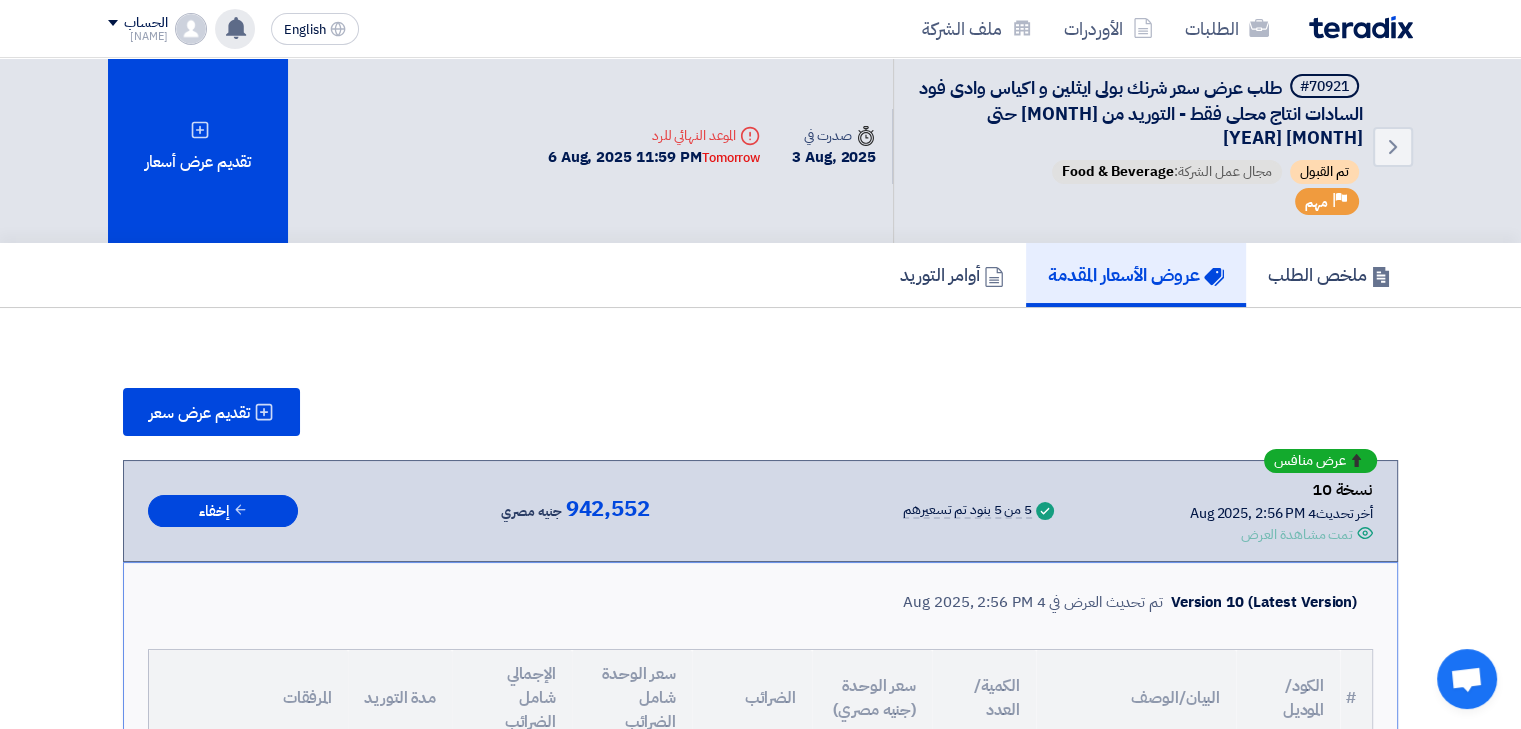 scroll, scrollTop: 0, scrollLeft: 0, axis: both 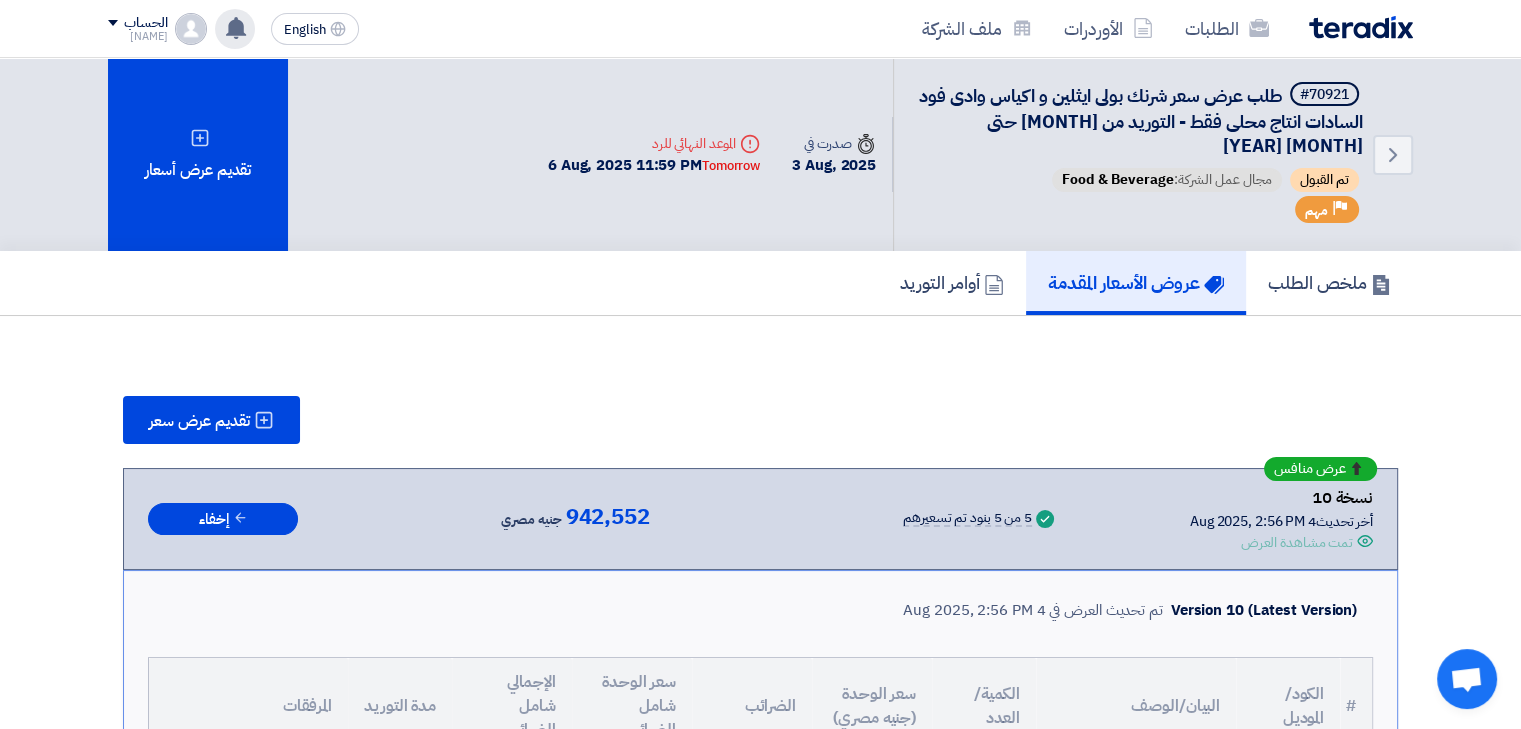 click on "تعديل جديد خاص بطلب شراء "طلب عرض سعر شرنك بولى ايثلين و اكياس  وادى فود السادات  انتاج محلى فقط  - التوريد من  [MONTH] حتى [MONTH] [YEAR]".
[TIME_AGO]
تم مشاهدة العرض المقدم للطلب "طلب عرض سعر شرنك بولى ايثلين و اكياس  وادى فود السادات  انتاج محلى فقط  - التوريد من  [MONTH] حتى [MONTH] [YEAR]" من قبل العميل" 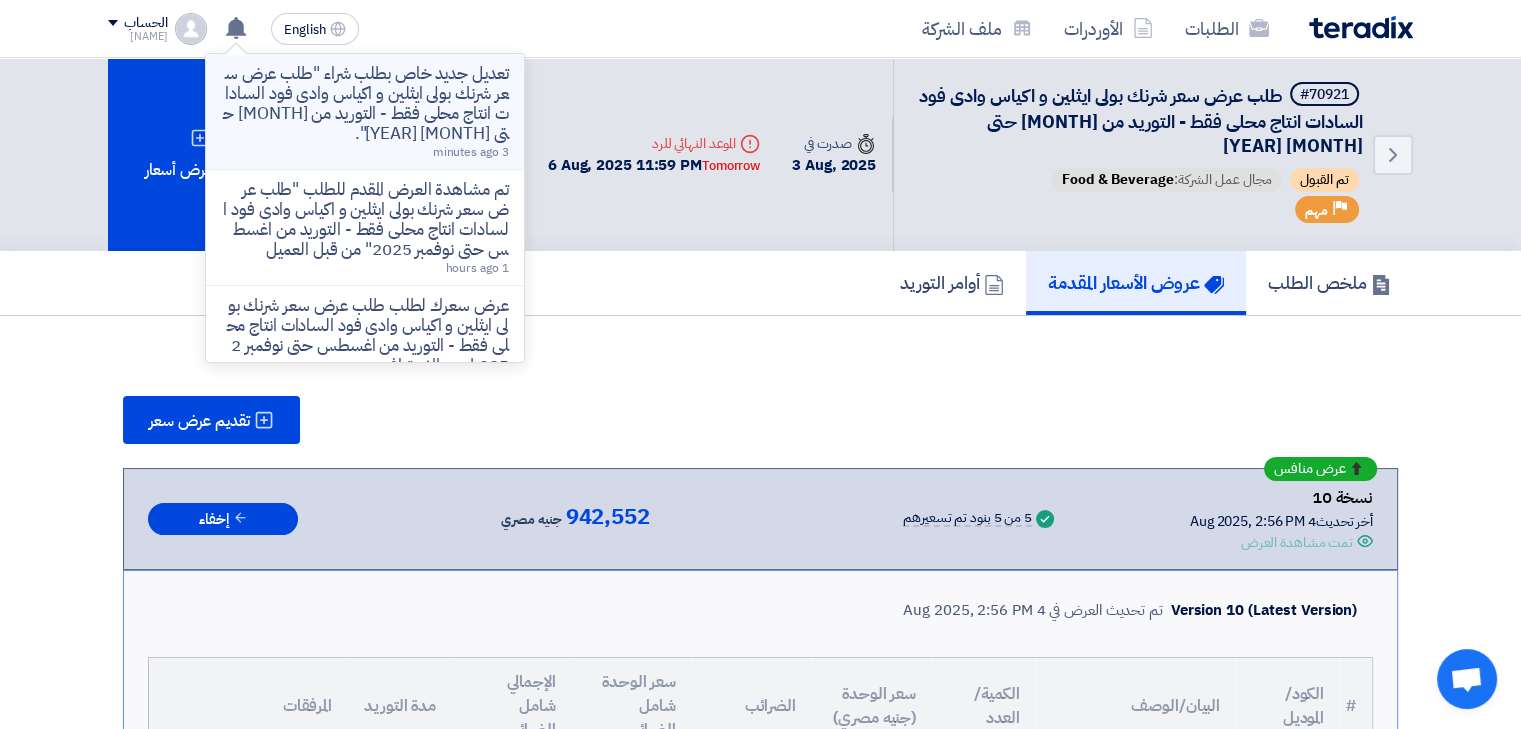 click on "تعديل جديد خاص بطلب شراء "طلب عرض سعر شرنك بولى ايثلين و اكياس  وادى فود السادات  انتاج محلى فقط  - التوريد من  [MONTH] حتى [MONTH] [YEAR]"." 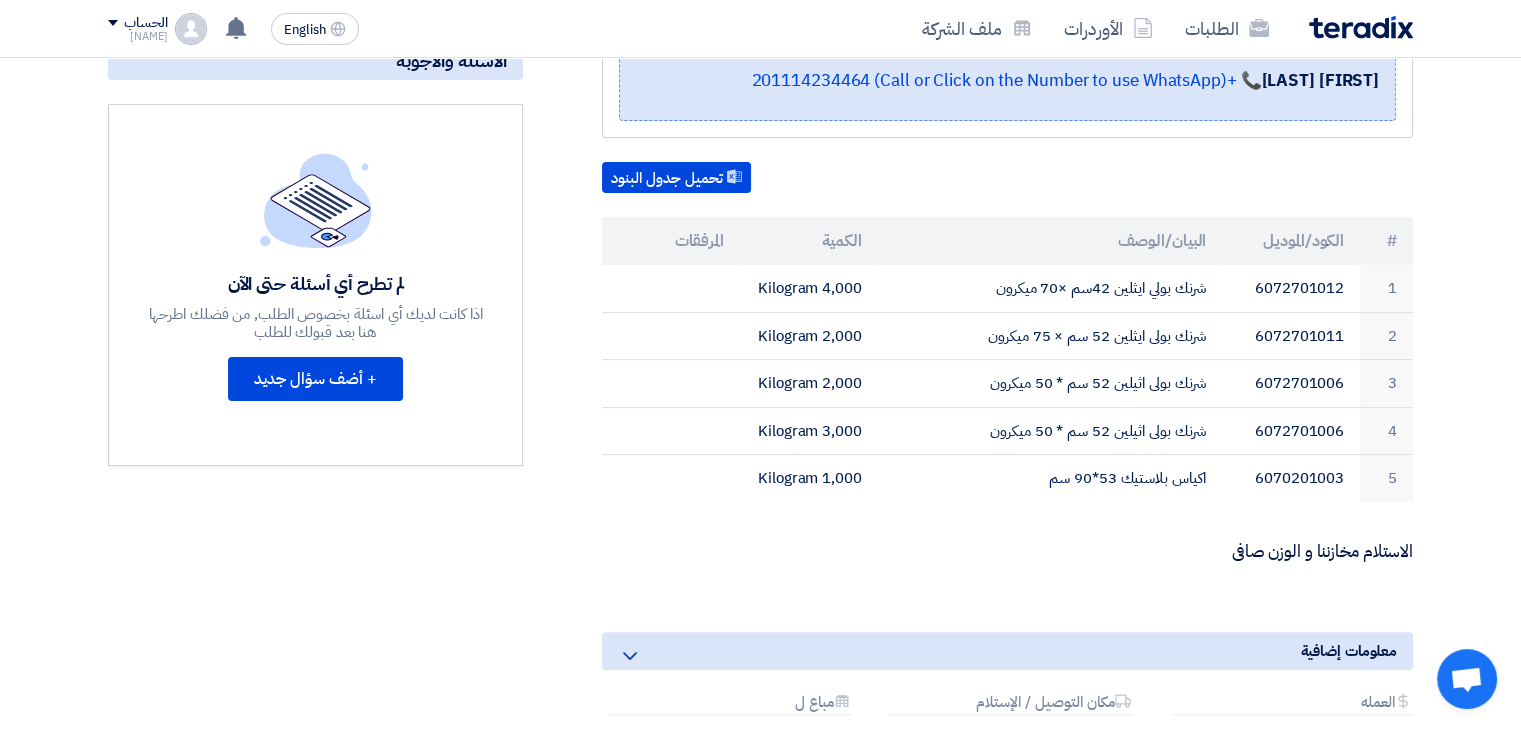 scroll, scrollTop: 0, scrollLeft: 0, axis: both 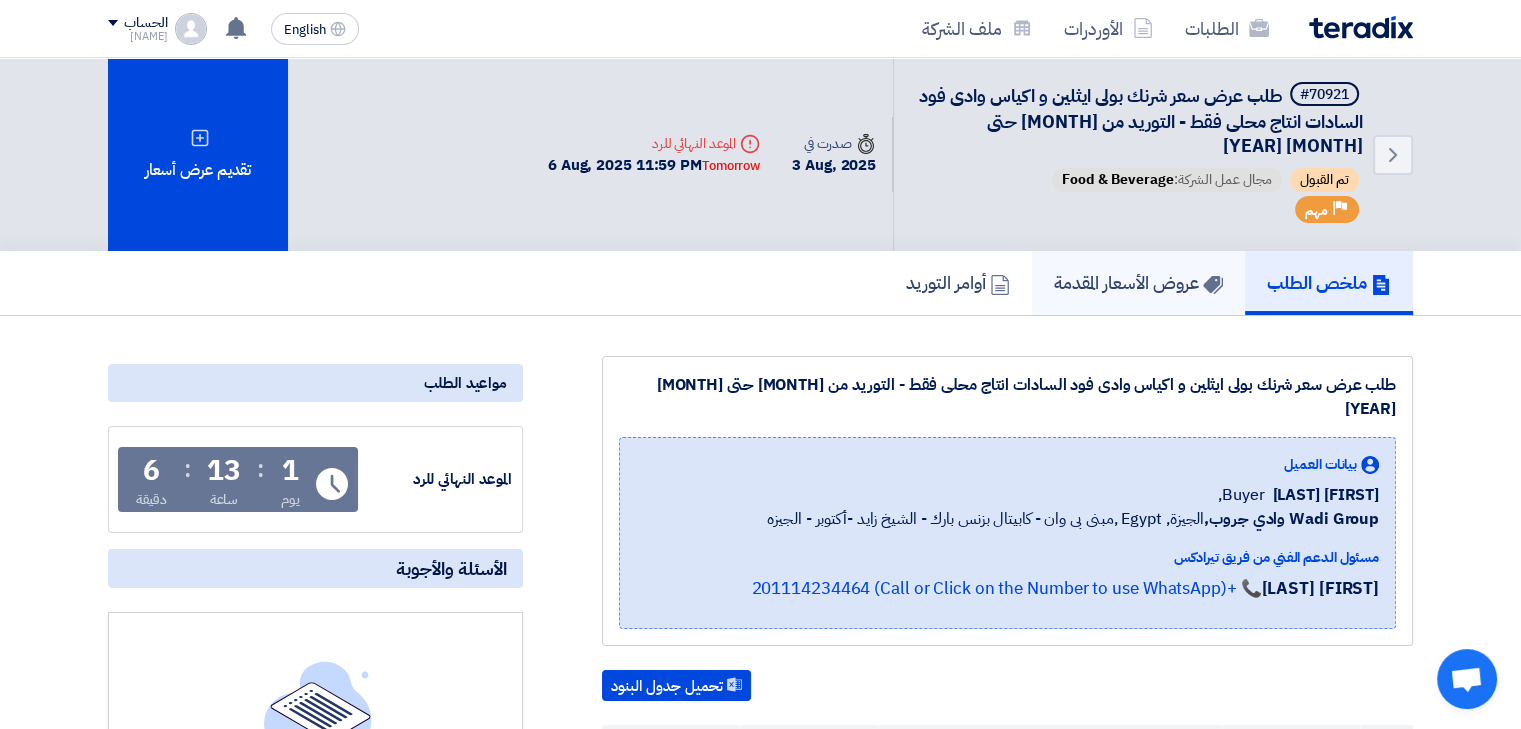 click on "عروض الأسعار المقدمة" 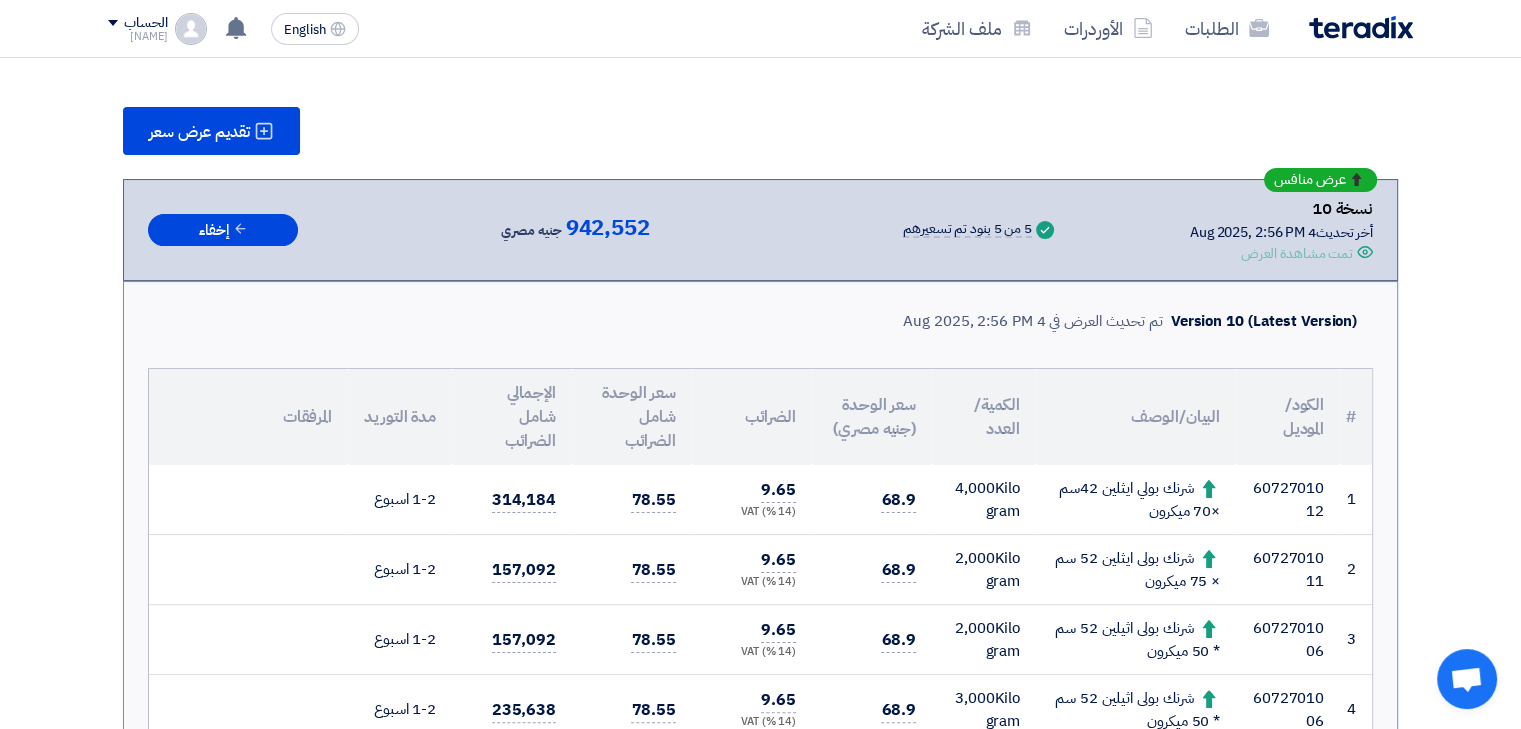 scroll, scrollTop: 288, scrollLeft: 0, axis: vertical 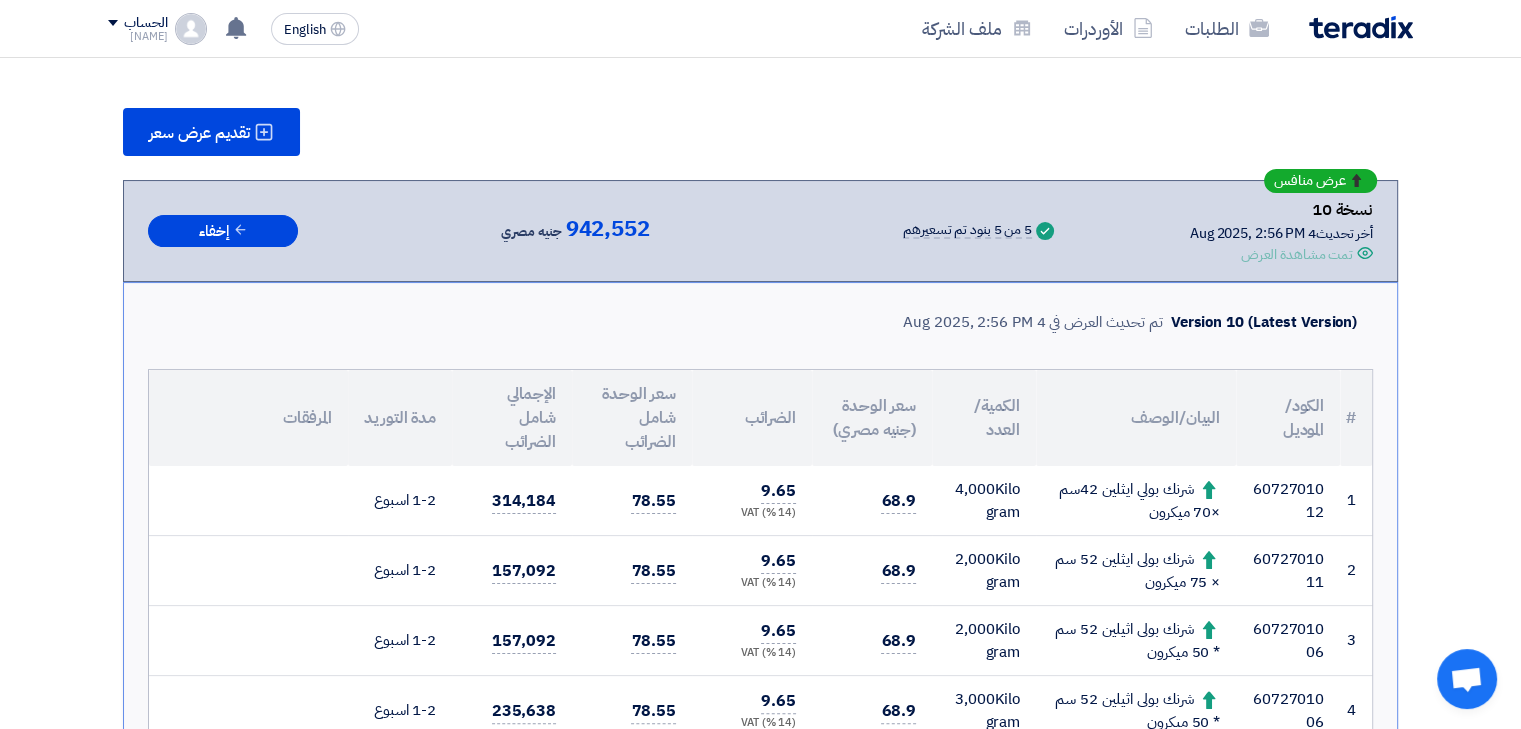 click on "البيان/الوصف" at bounding box center (1136, 418) 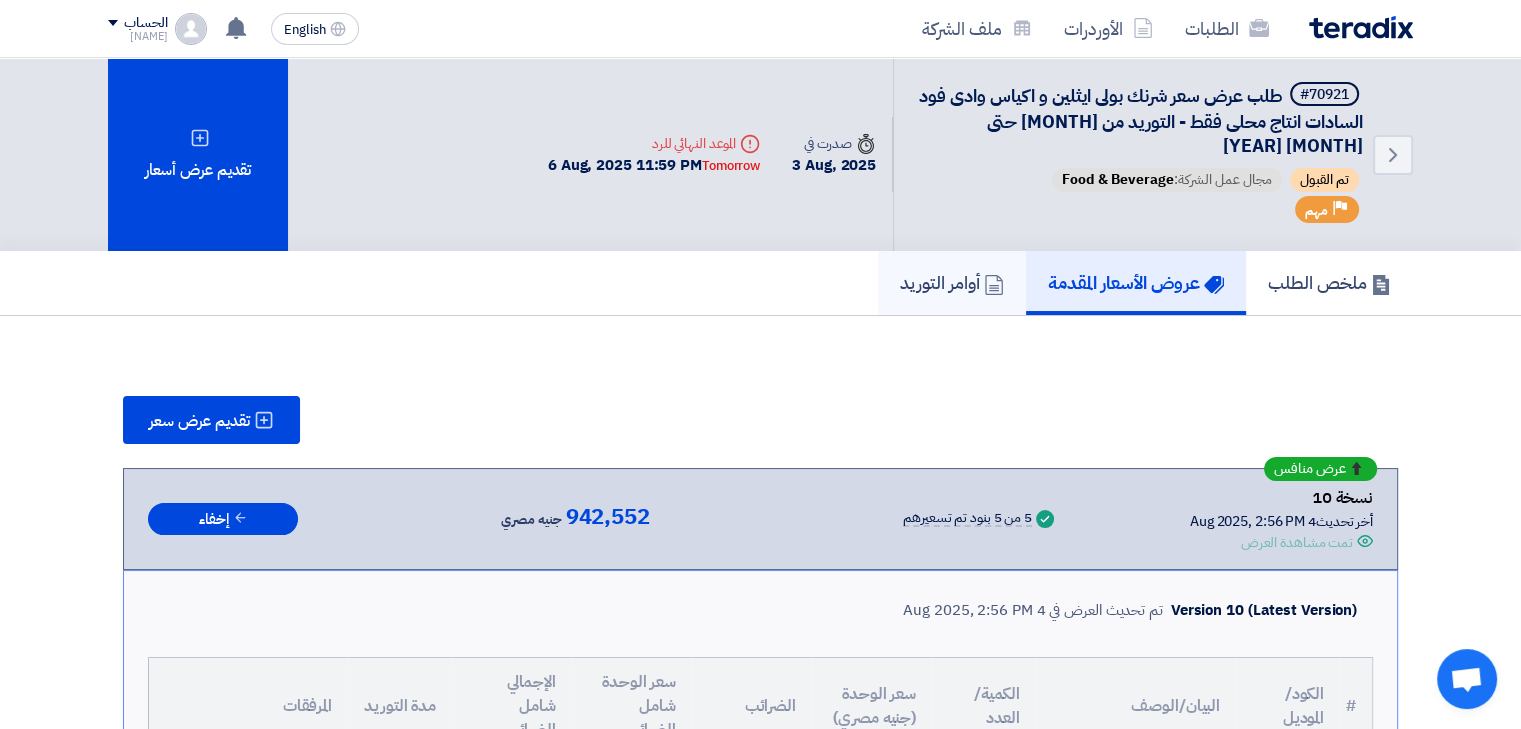 click on "أوامر التوريد" 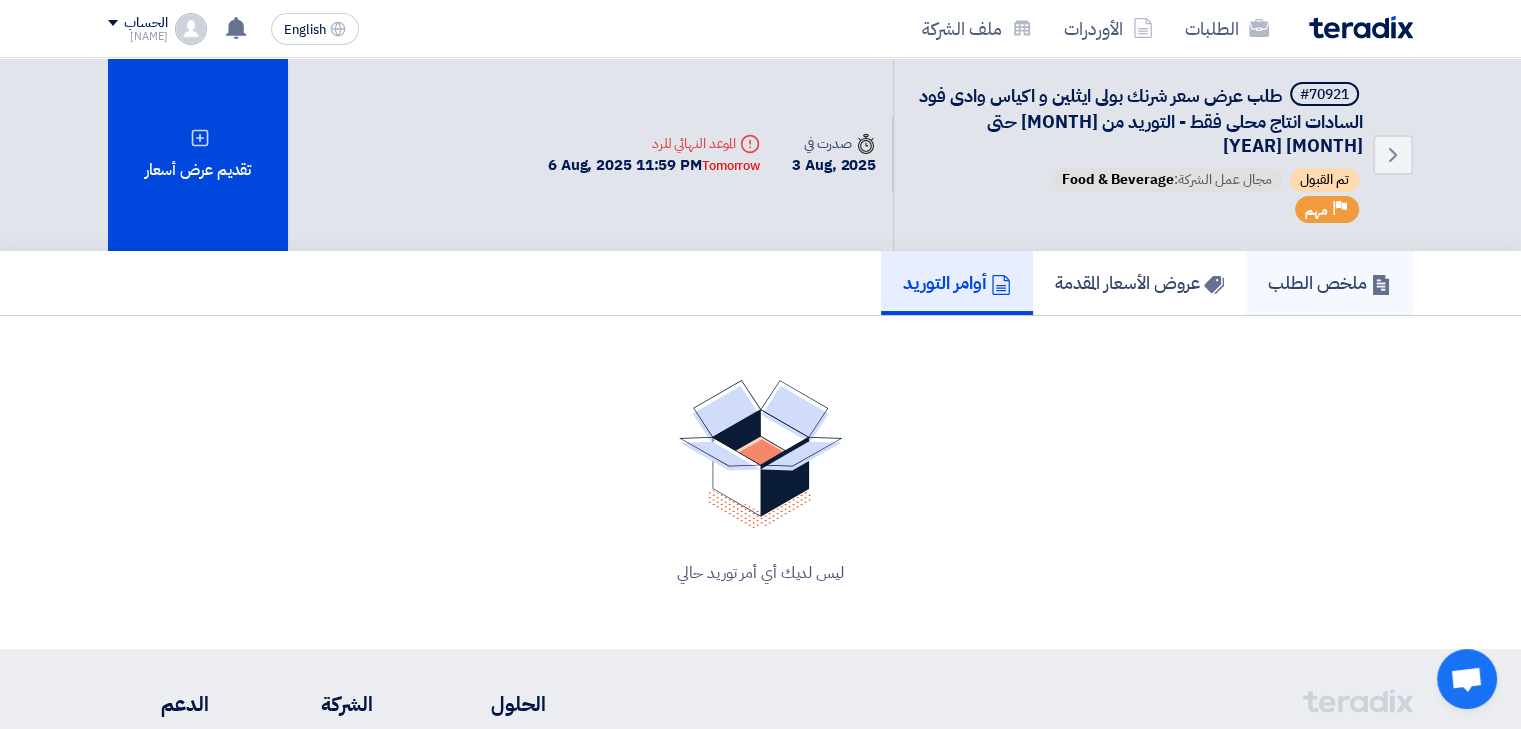 click on "ملخص الطلب" 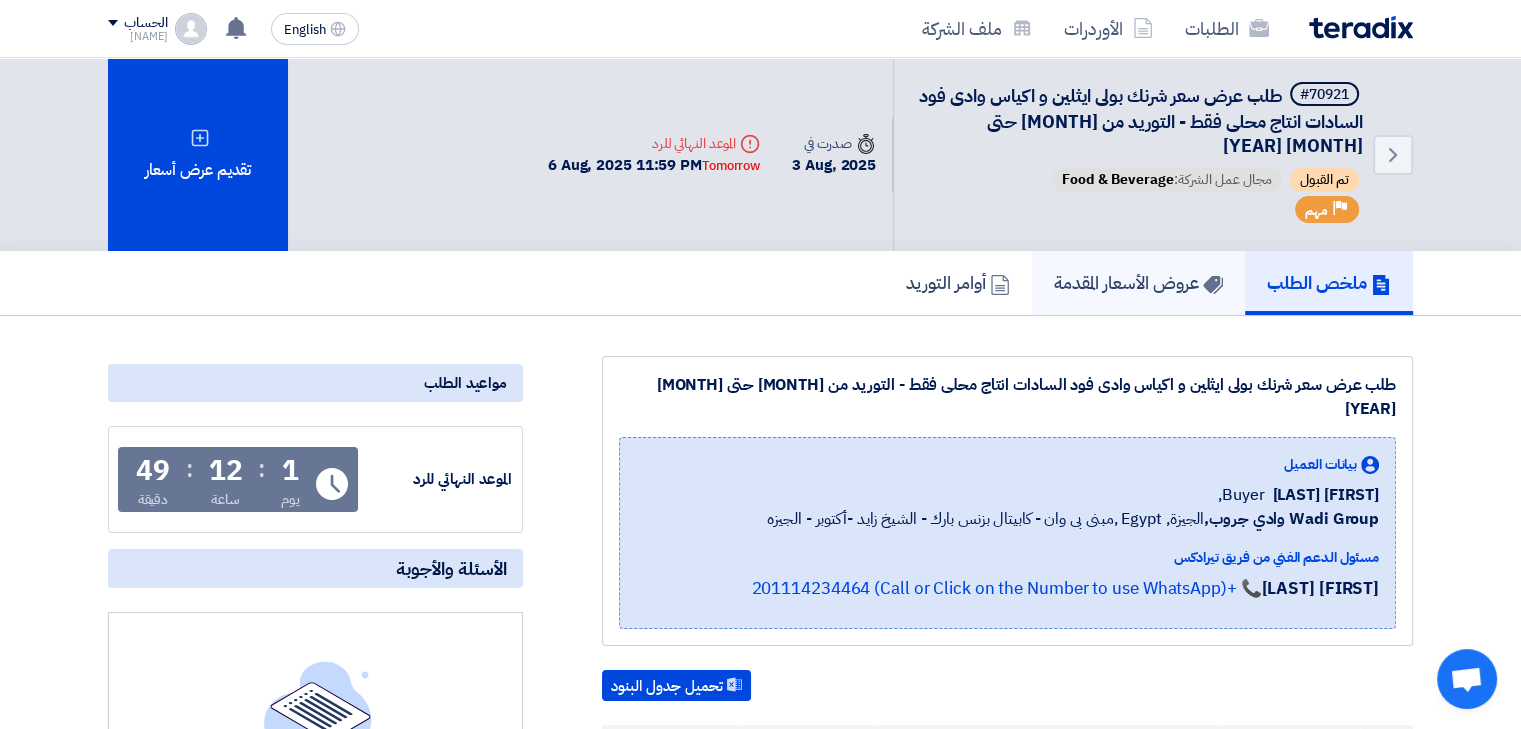 click on "عروض الأسعار المقدمة" 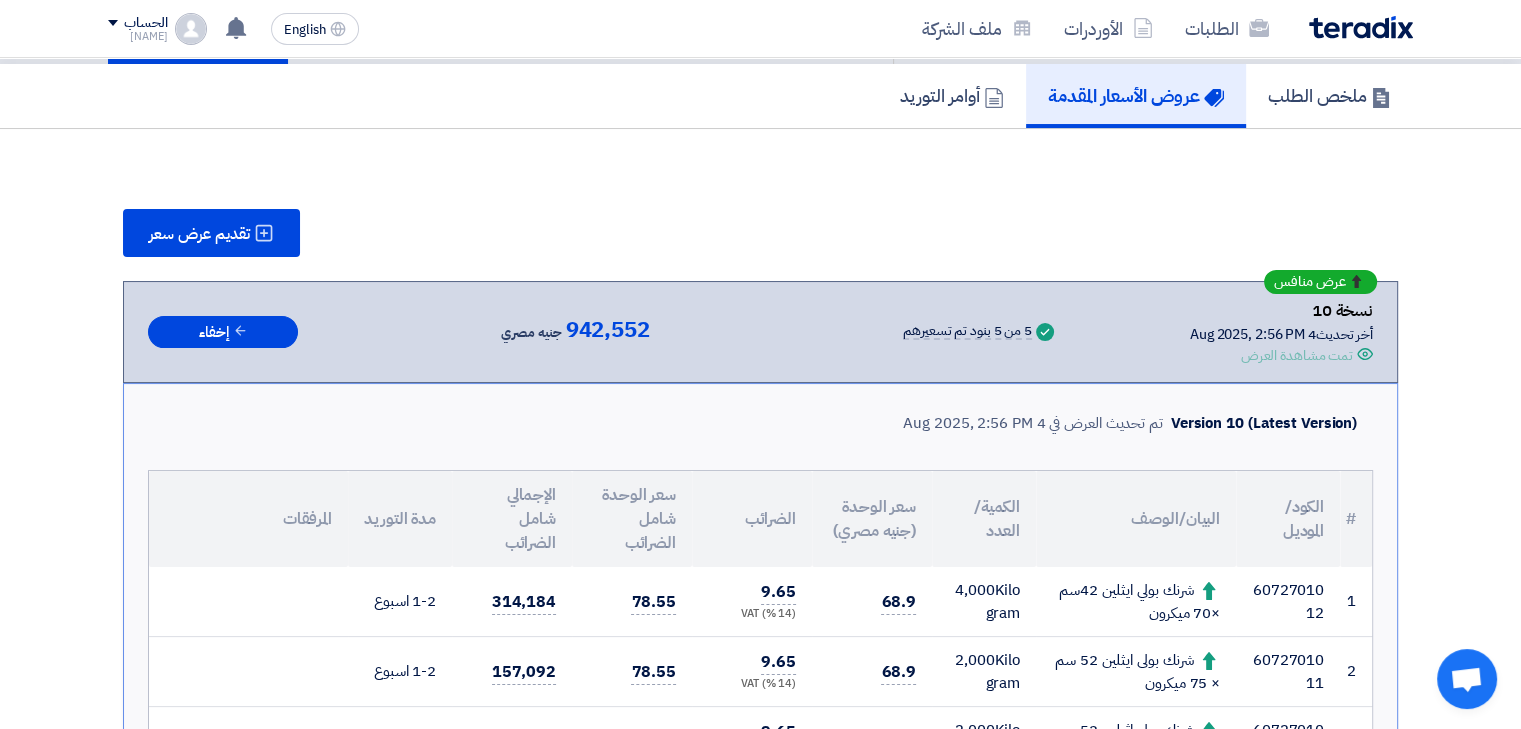 scroll, scrollTop: 0, scrollLeft: 0, axis: both 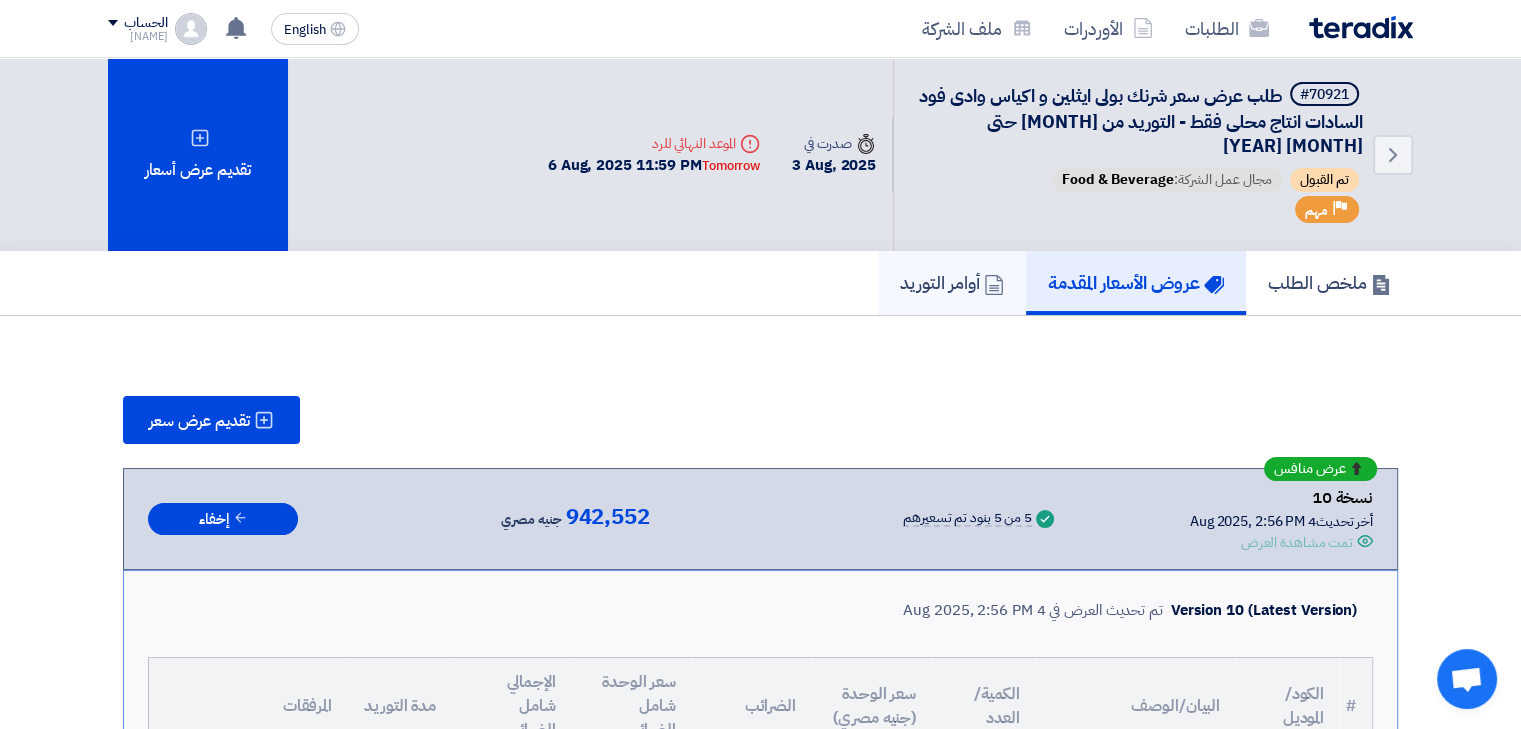 click on "أوامر التوريد" 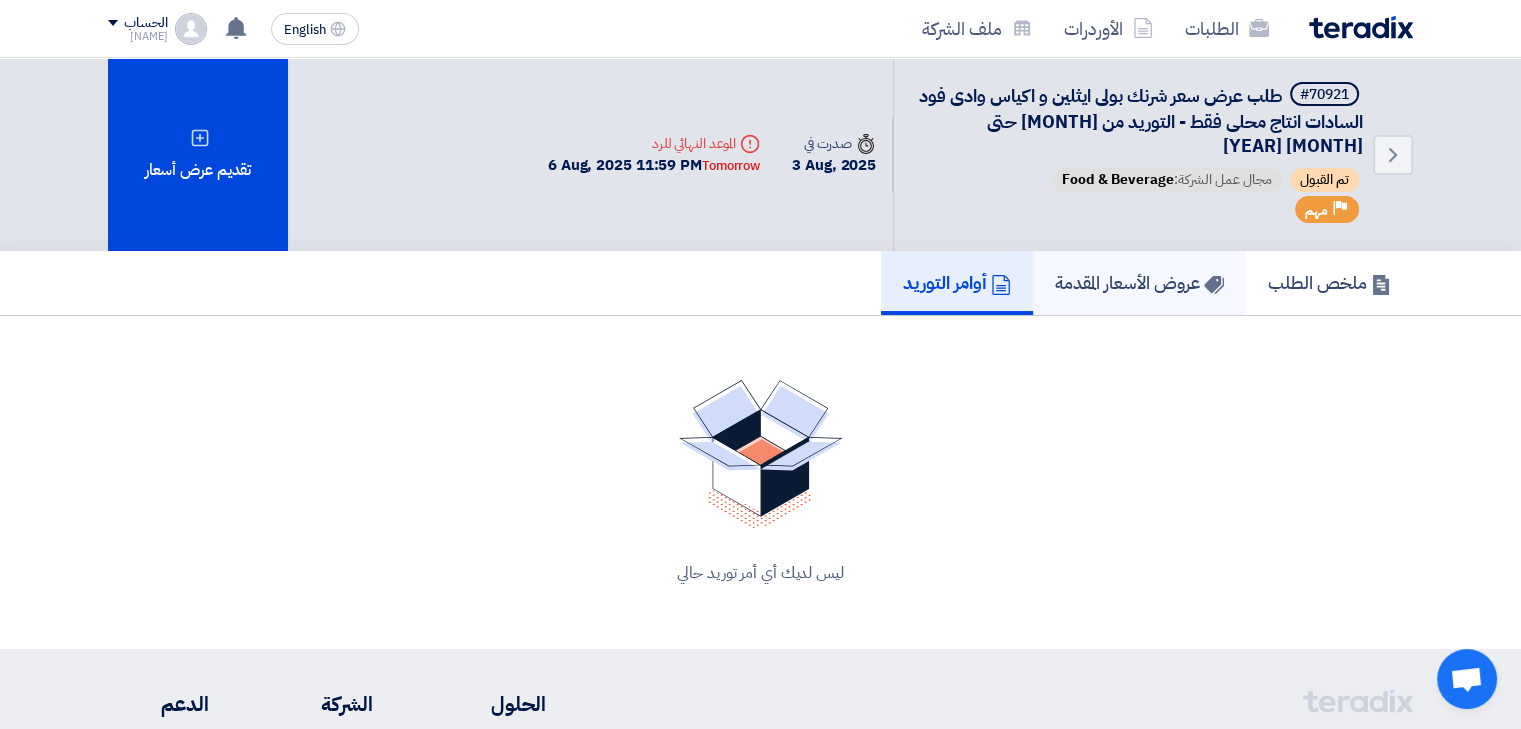 click on "عروض الأسعار المقدمة" 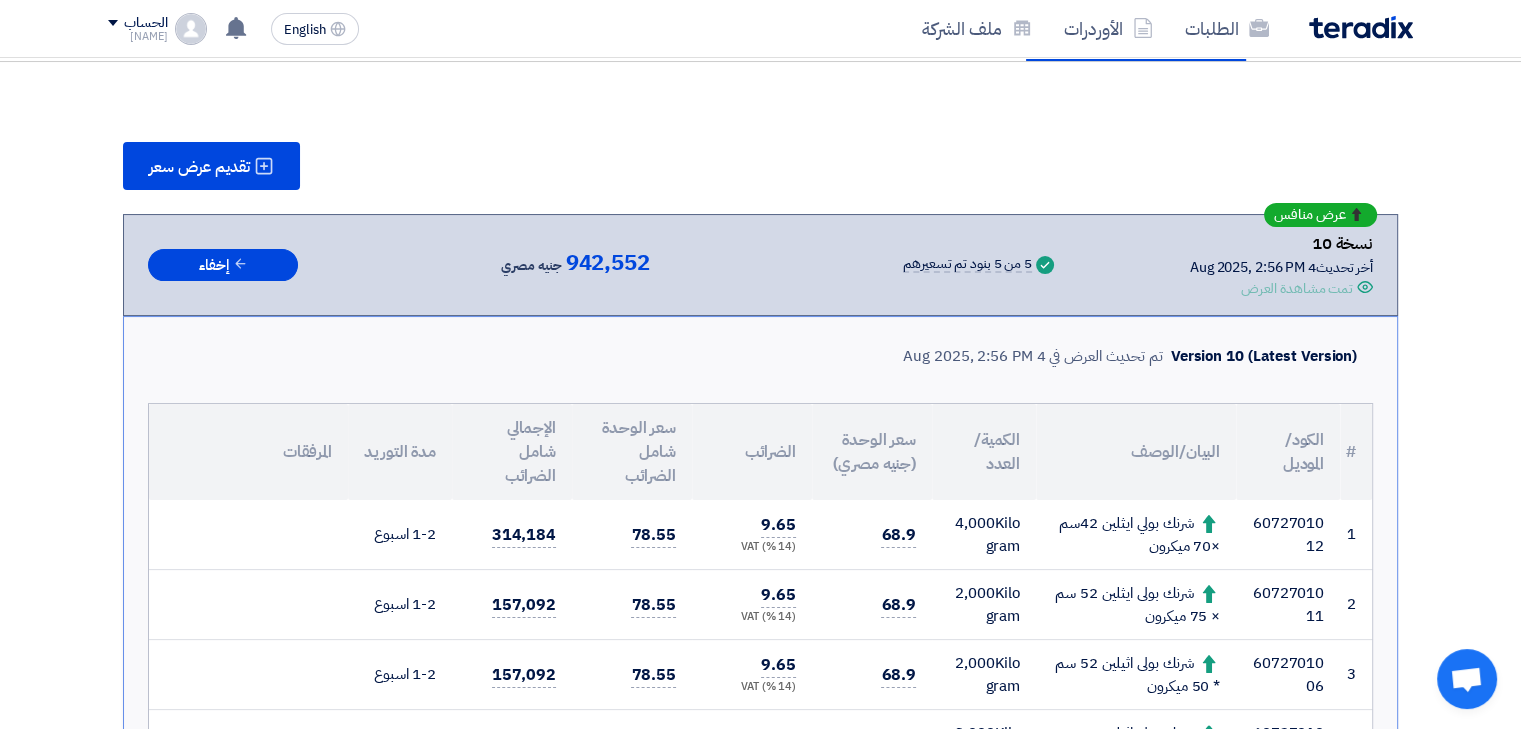 scroll, scrollTop: 0, scrollLeft: 0, axis: both 